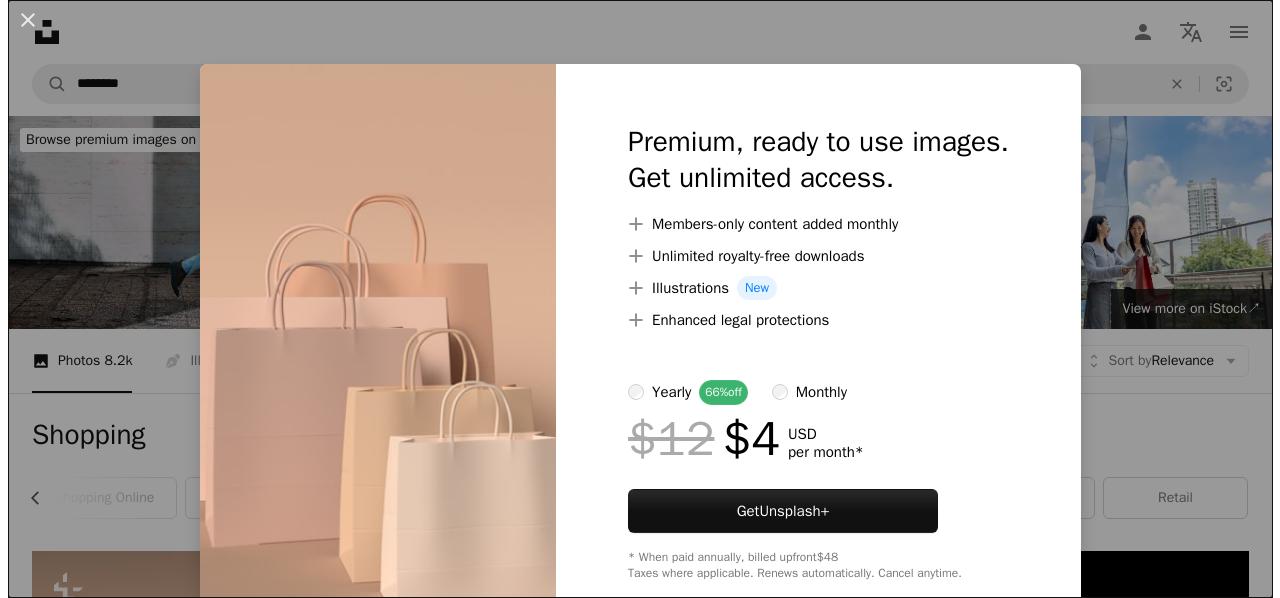 scroll, scrollTop: 466, scrollLeft: 0, axis: vertical 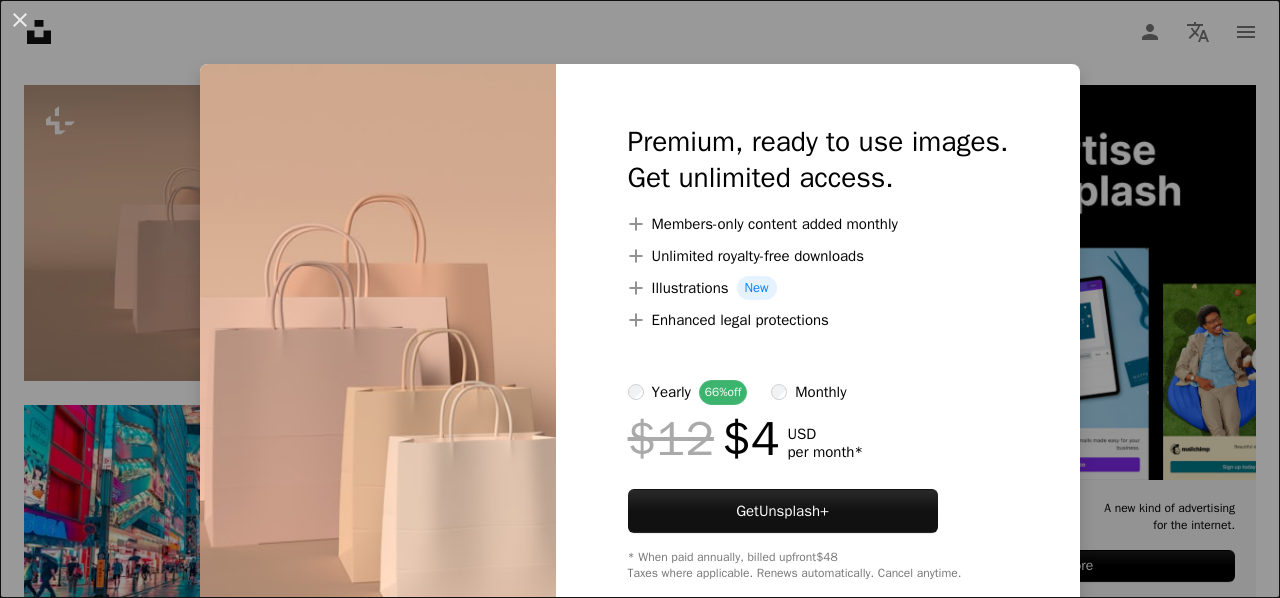 click on "An X shape Premium, ready to use images. Get unlimited access. A plus sign Members-only content added monthly A plus sign Unlimited royalty-free downloads A plus sign Illustrations  New A plus sign Enhanced legal protections yearly 66%  off monthly $12   $4 USD per month * Get  Unsplash+ * When paid annually, billed upfront  $48 Taxes where applicable. Renews automatically. Cancel anytime." at bounding box center (640, 299) 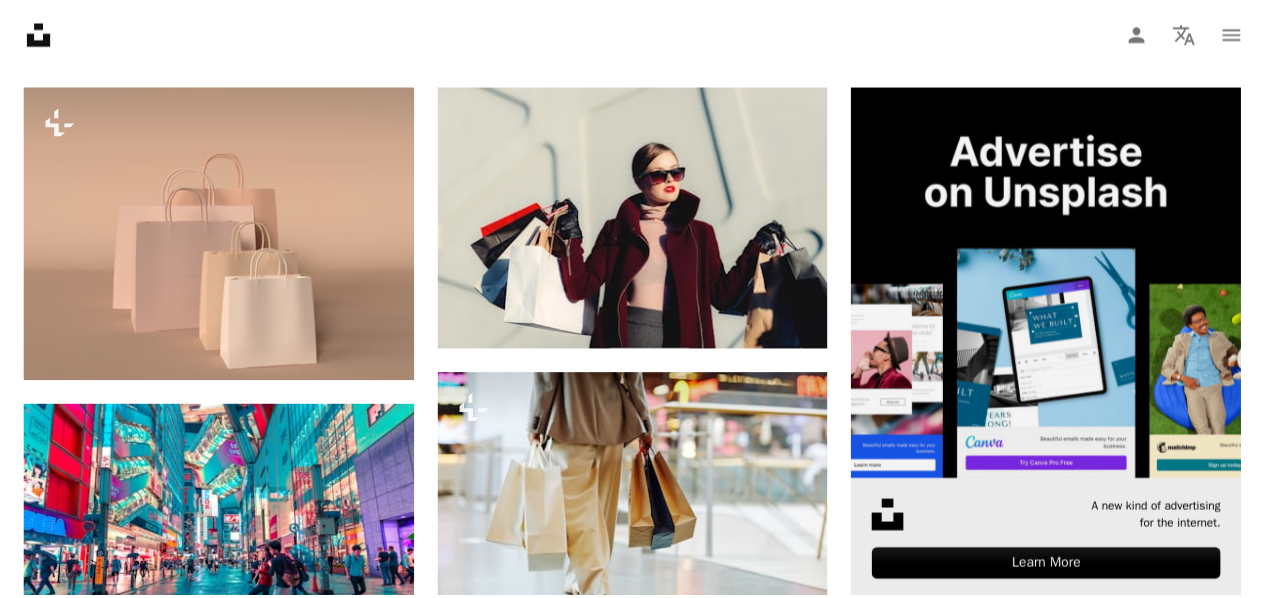 scroll, scrollTop: 0, scrollLeft: 596, axis: horizontal 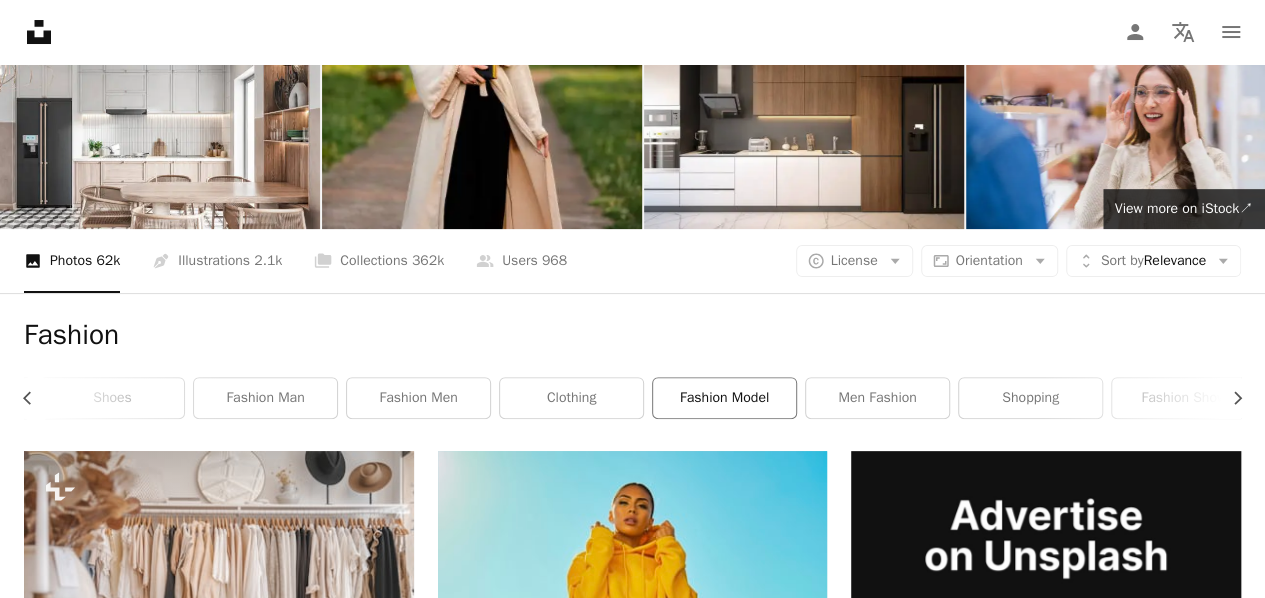 click on "fashion model" at bounding box center [724, 398] 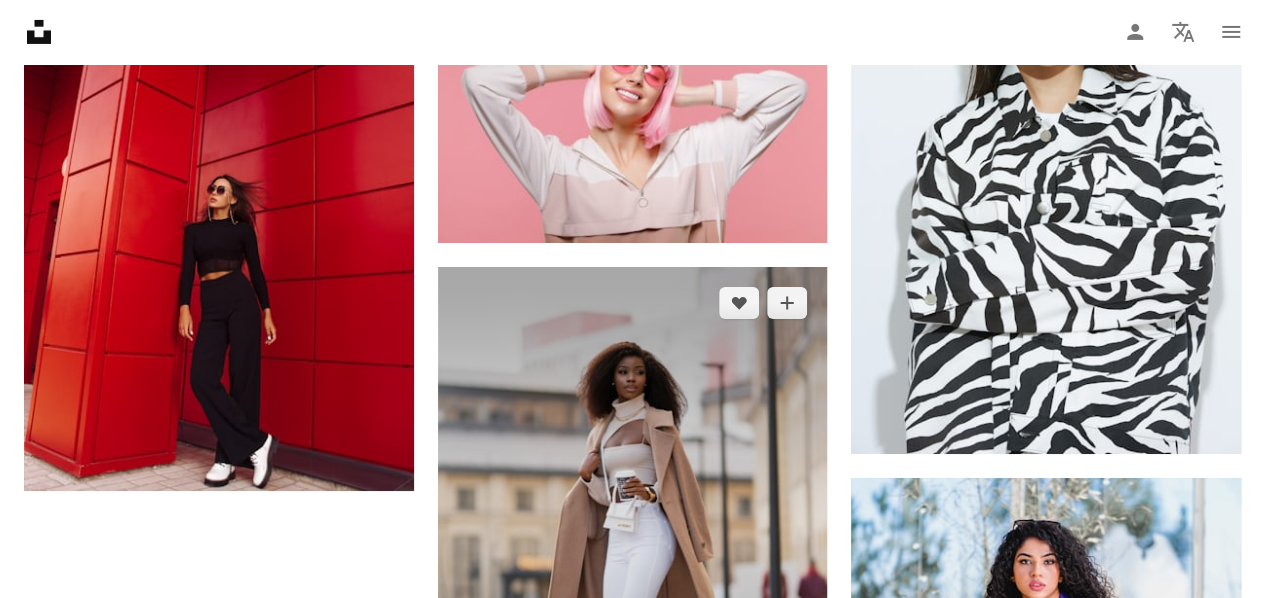 scroll, scrollTop: 3433, scrollLeft: 0, axis: vertical 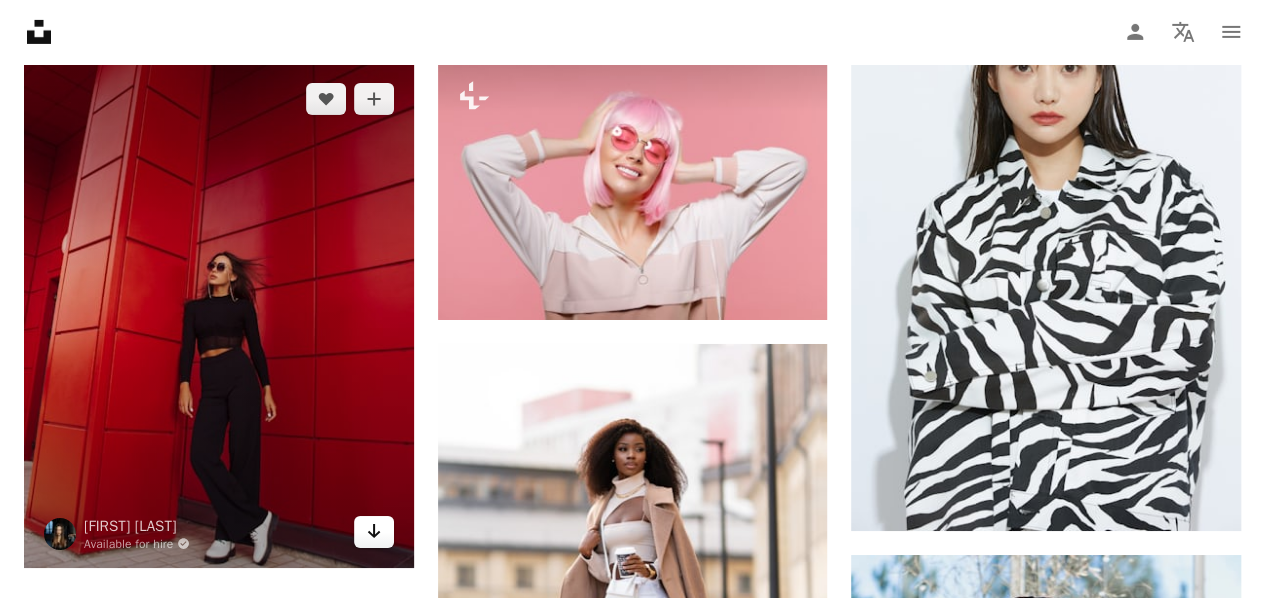 click 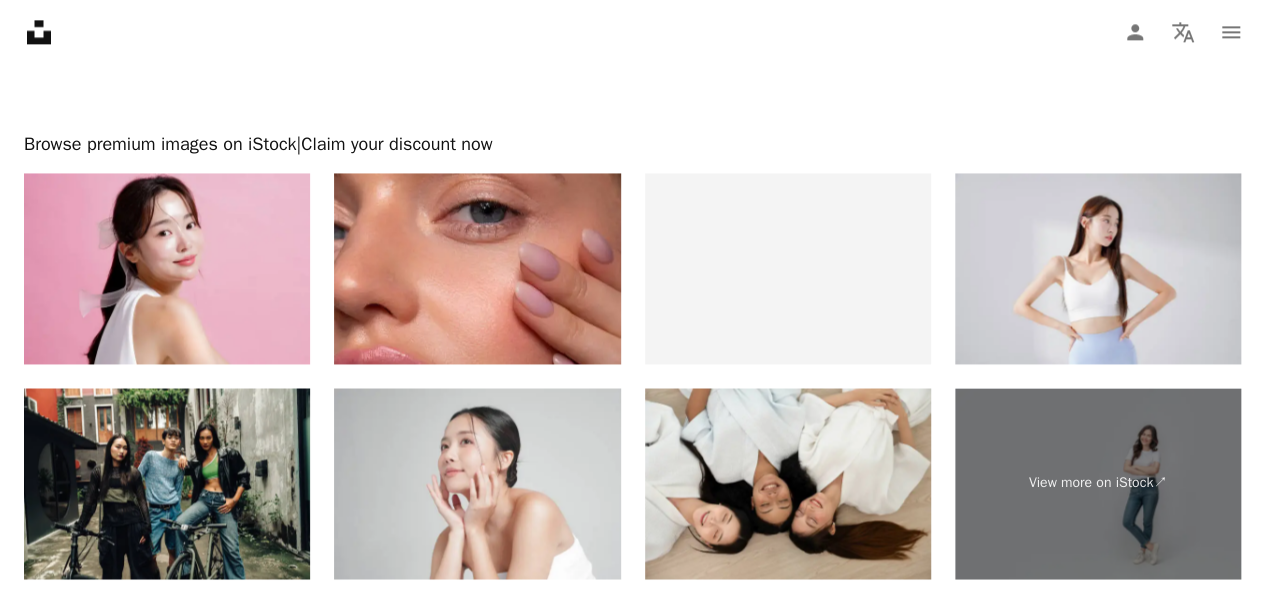 scroll, scrollTop: 5233, scrollLeft: 0, axis: vertical 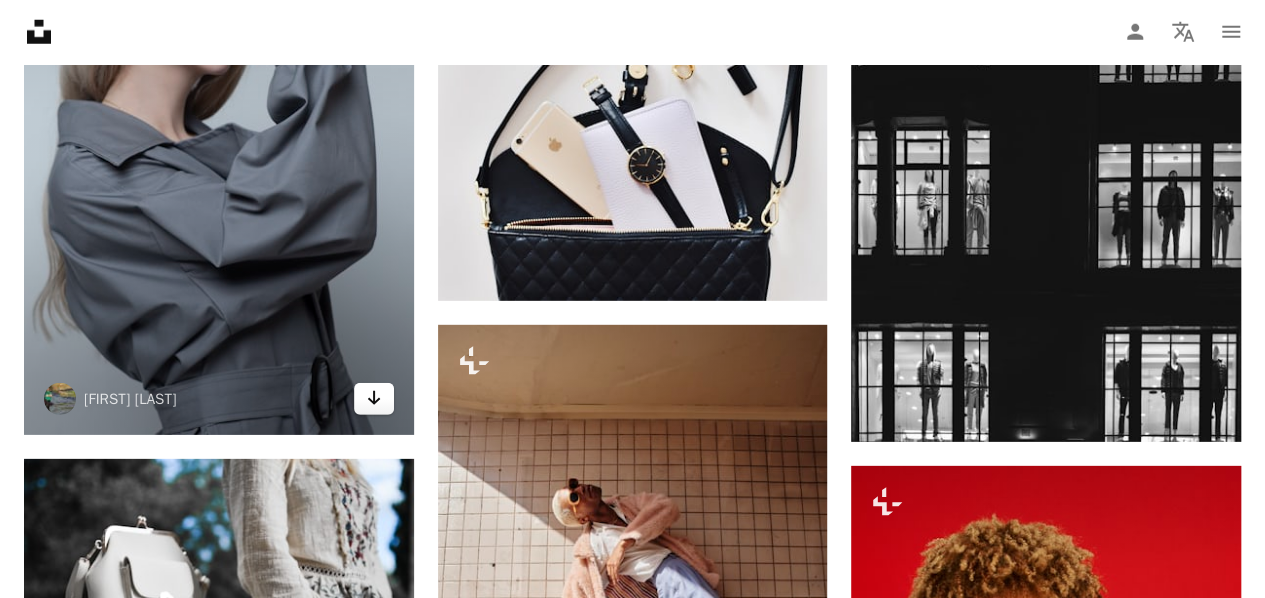 click 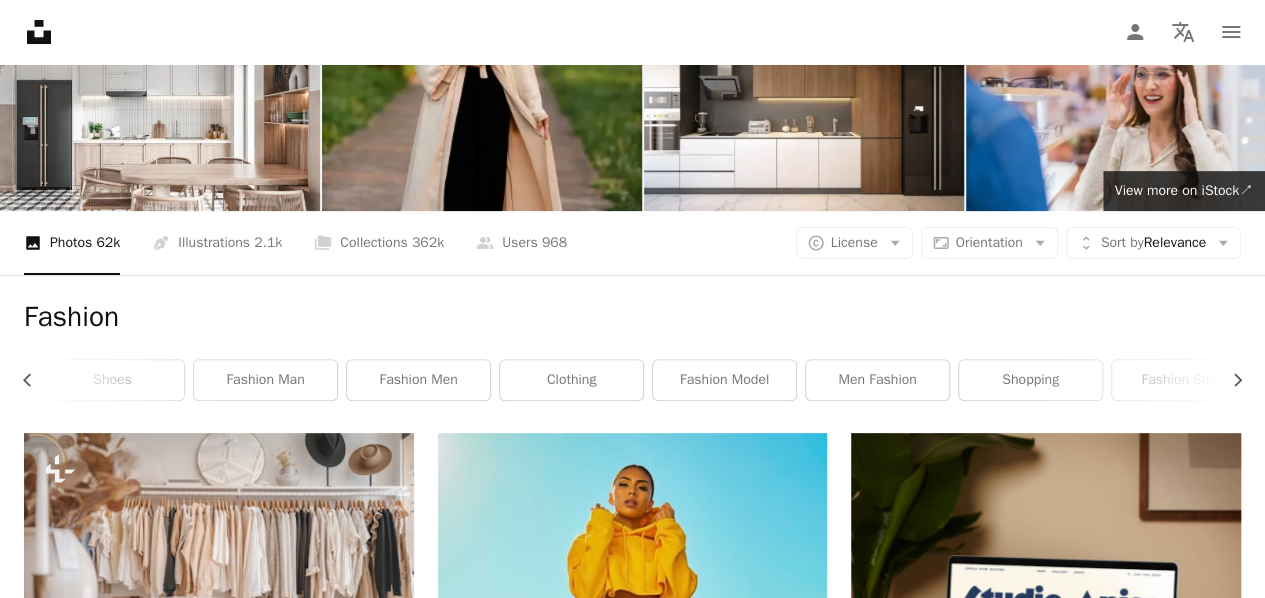 scroll, scrollTop: 100, scrollLeft: 0, axis: vertical 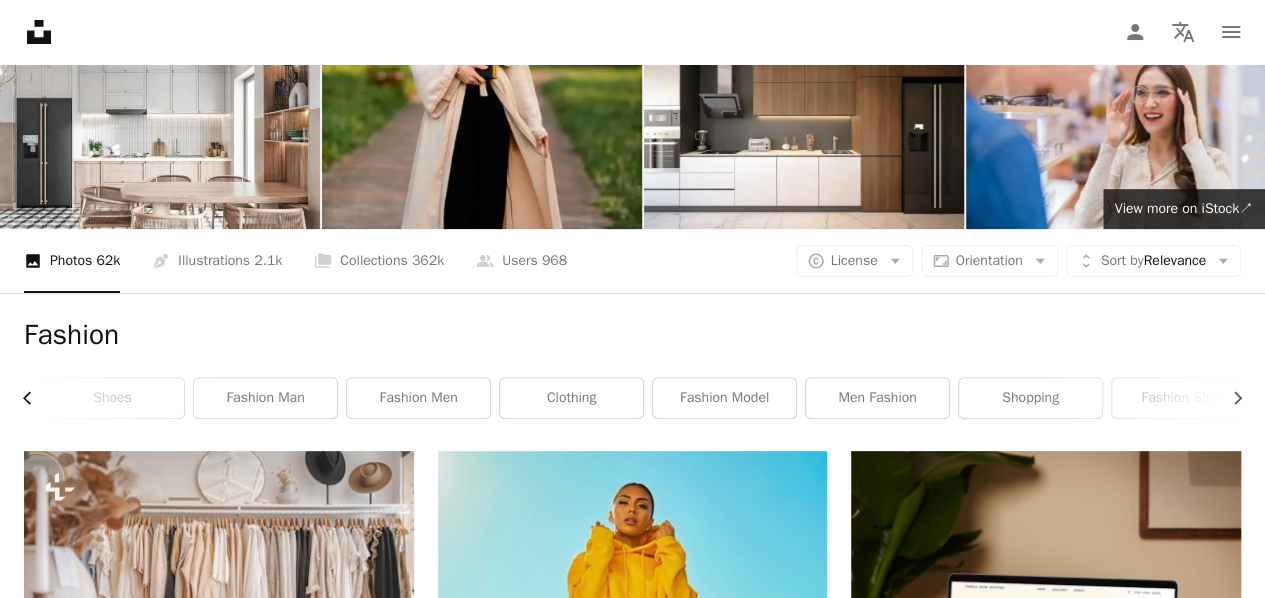click on "Chevron left" 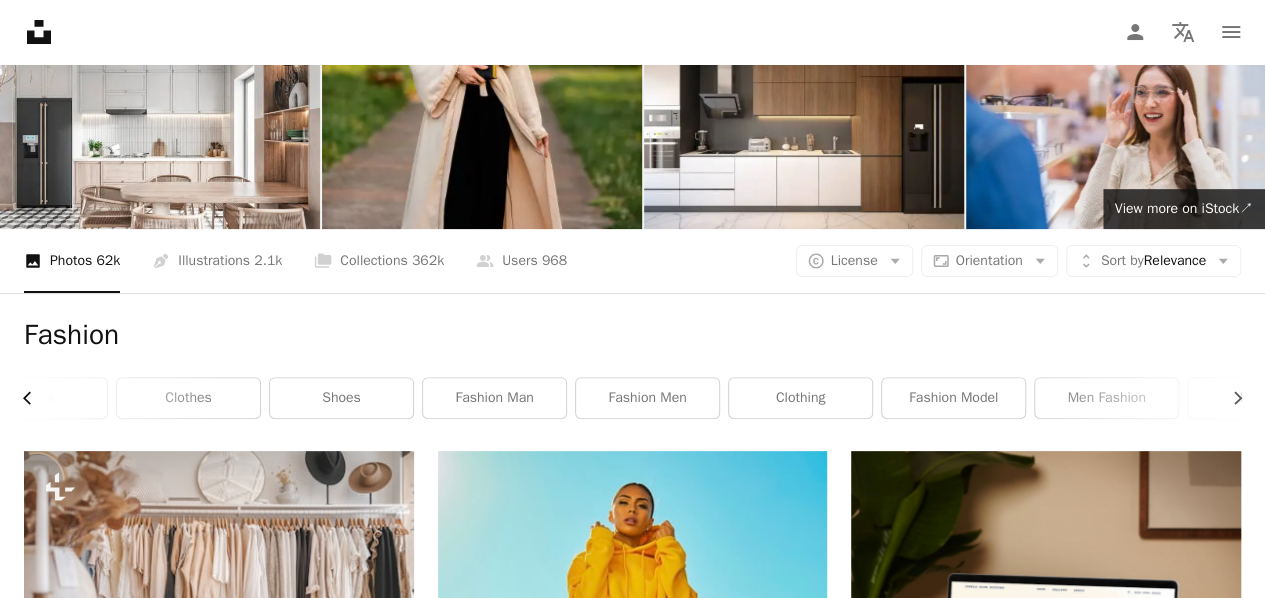scroll, scrollTop: 0, scrollLeft: 296, axis: horizontal 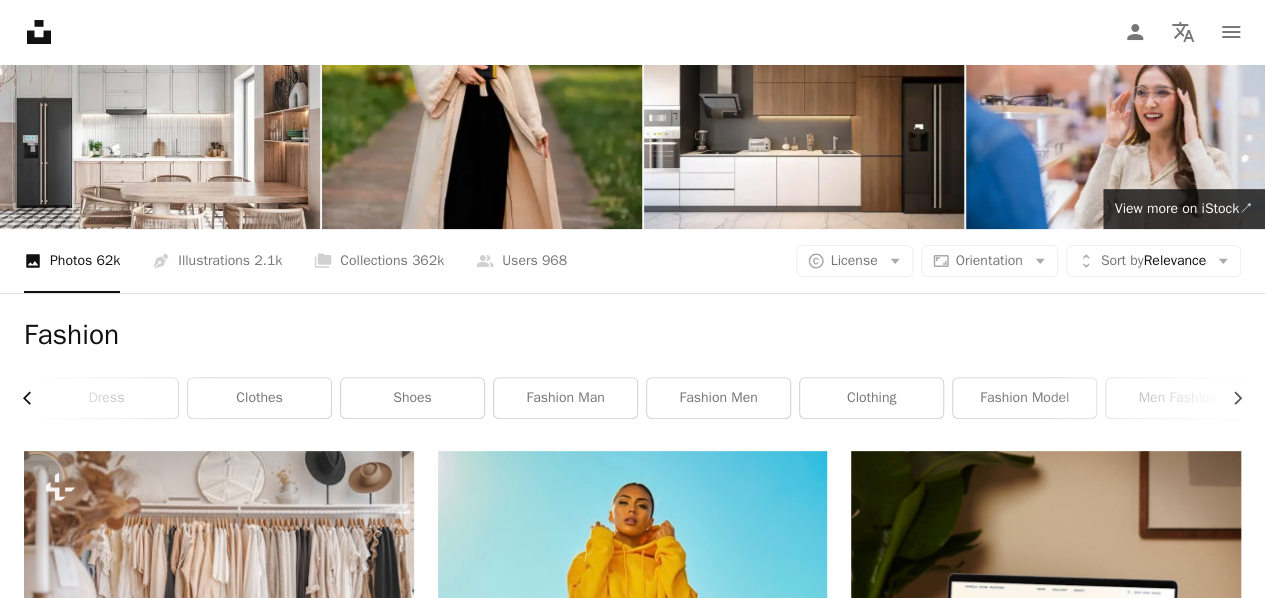click on "Chevron left" 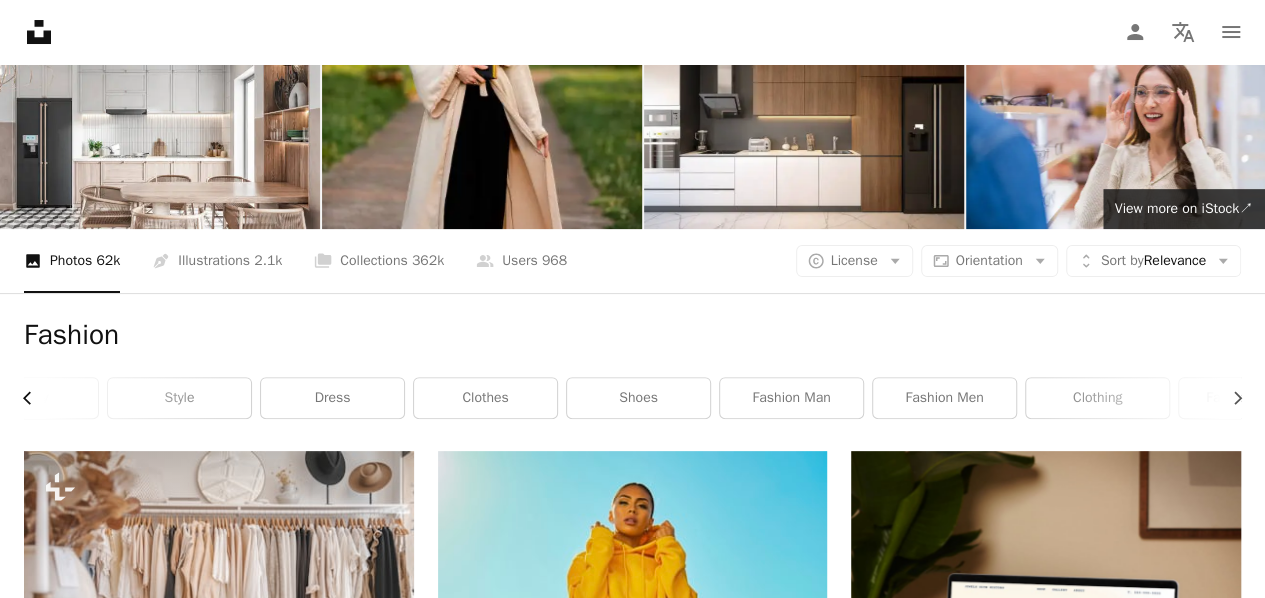 scroll, scrollTop: 0, scrollLeft: 0, axis: both 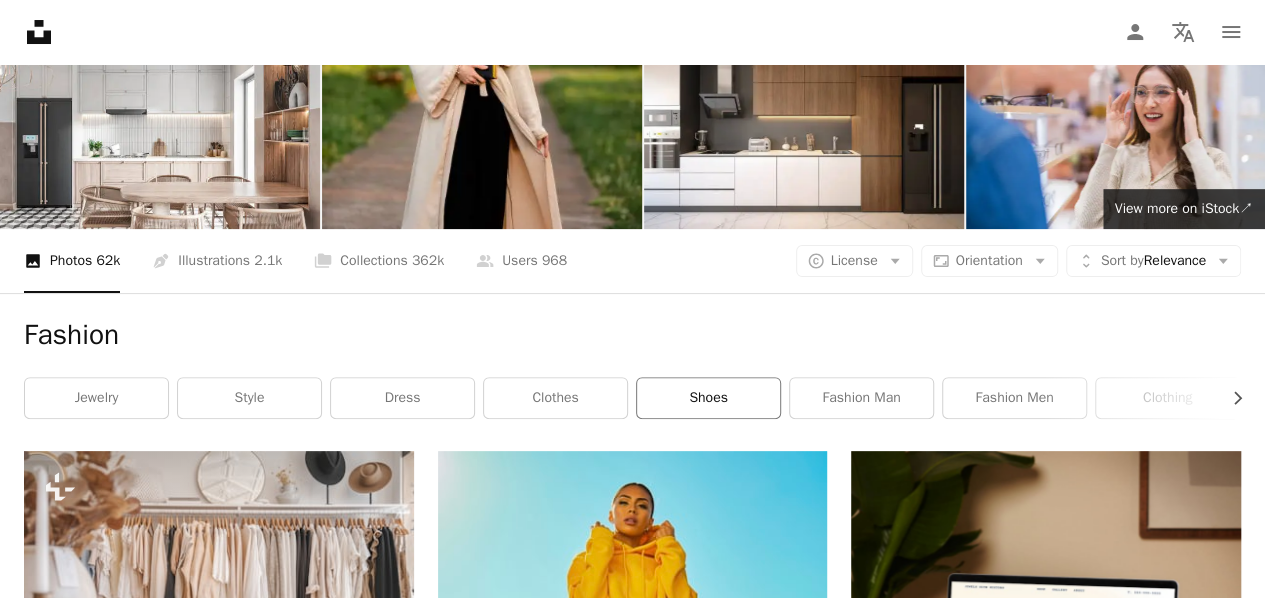 click on "shoes" at bounding box center (708, 398) 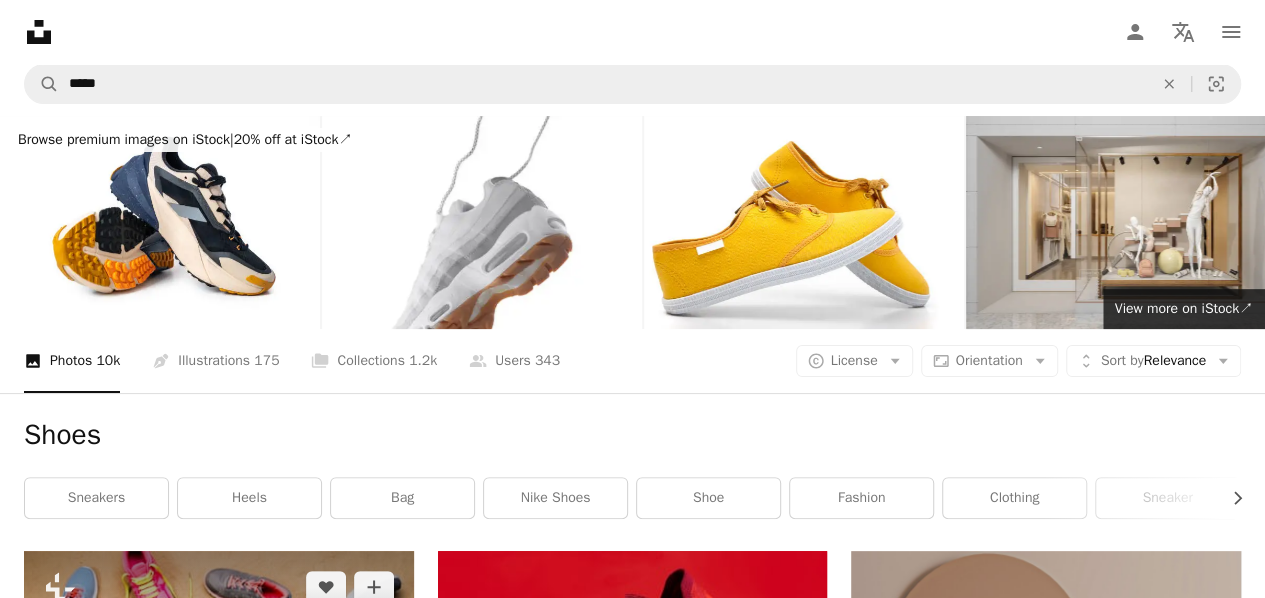 scroll, scrollTop: 133, scrollLeft: 0, axis: vertical 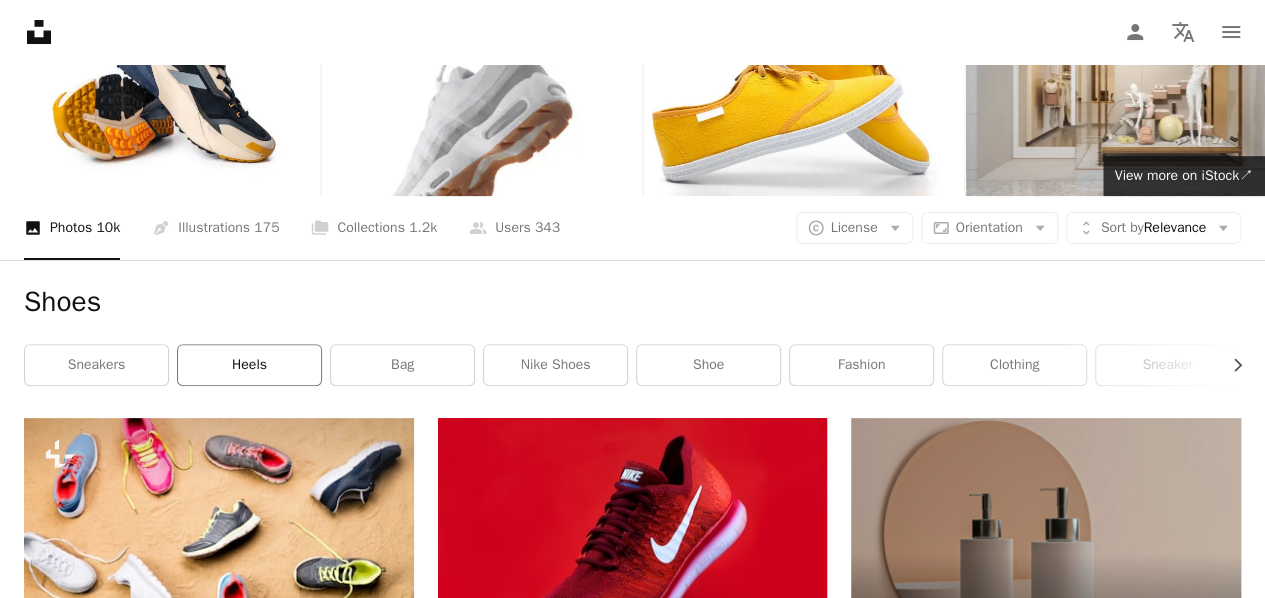 click on "heels" at bounding box center (249, 365) 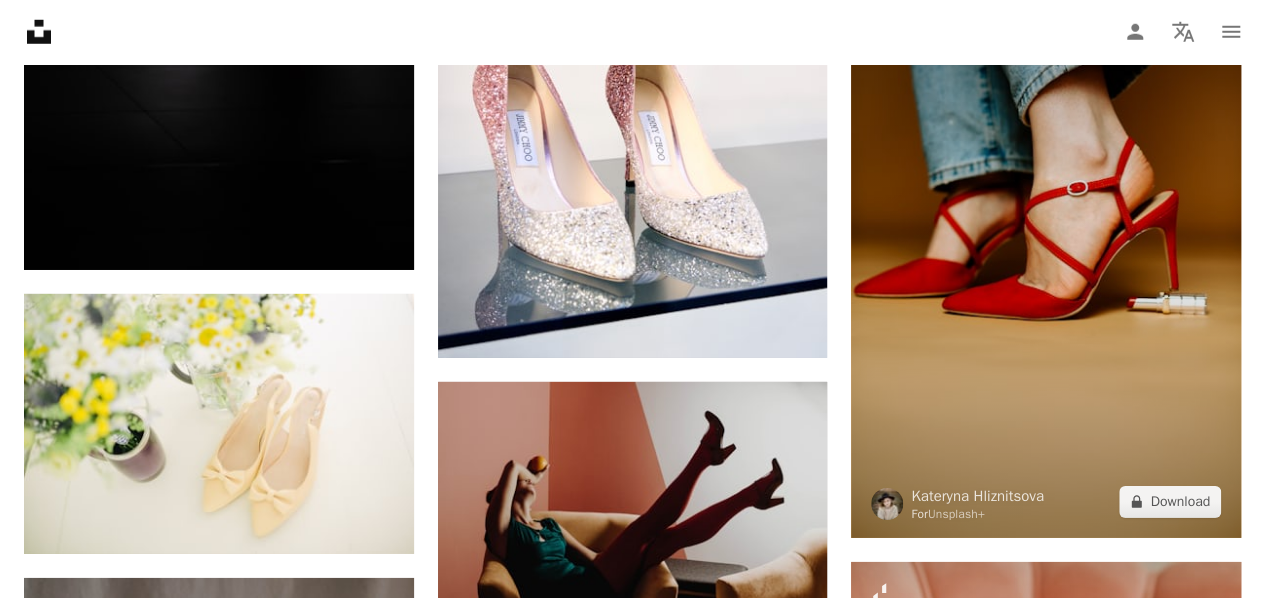 scroll, scrollTop: 2900, scrollLeft: 0, axis: vertical 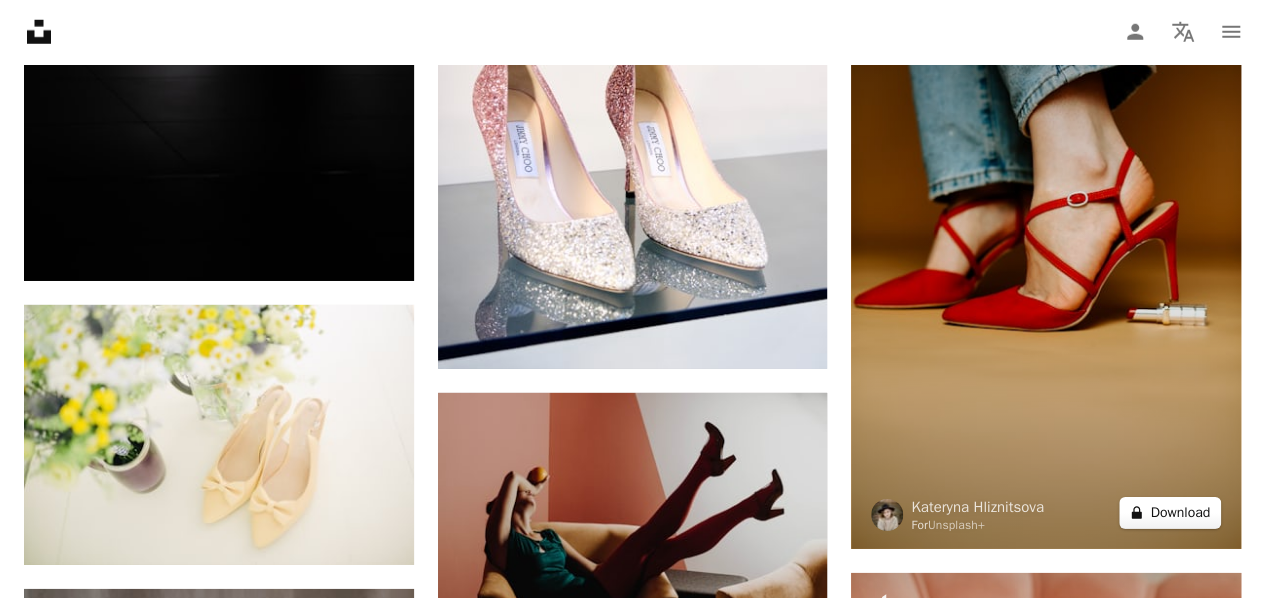 click on "A lock Download" at bounding box center (1170, 513) 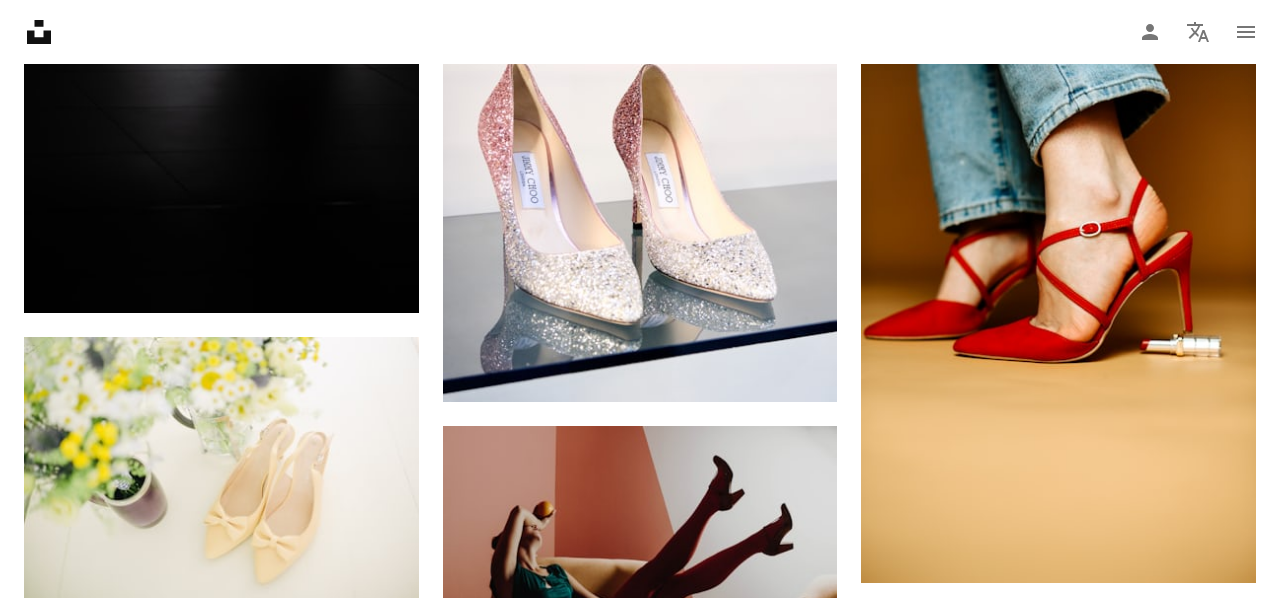 click on "An X shape Premium, ready to use images. Get unlimited access. A plus sign Members-only content added monthly A plus sign Unlimited royalty-free downloads A plus sign Illustrations  New A plus sign Enhanced legal protections yearly 66%  off monthly $12   $4 USD per month * Get  Unsplash+ * When paid annually, billed upfront  $48 Taxes where applicable. Renews automatically. Cancel anytime." at bounding box center [640, 2414] 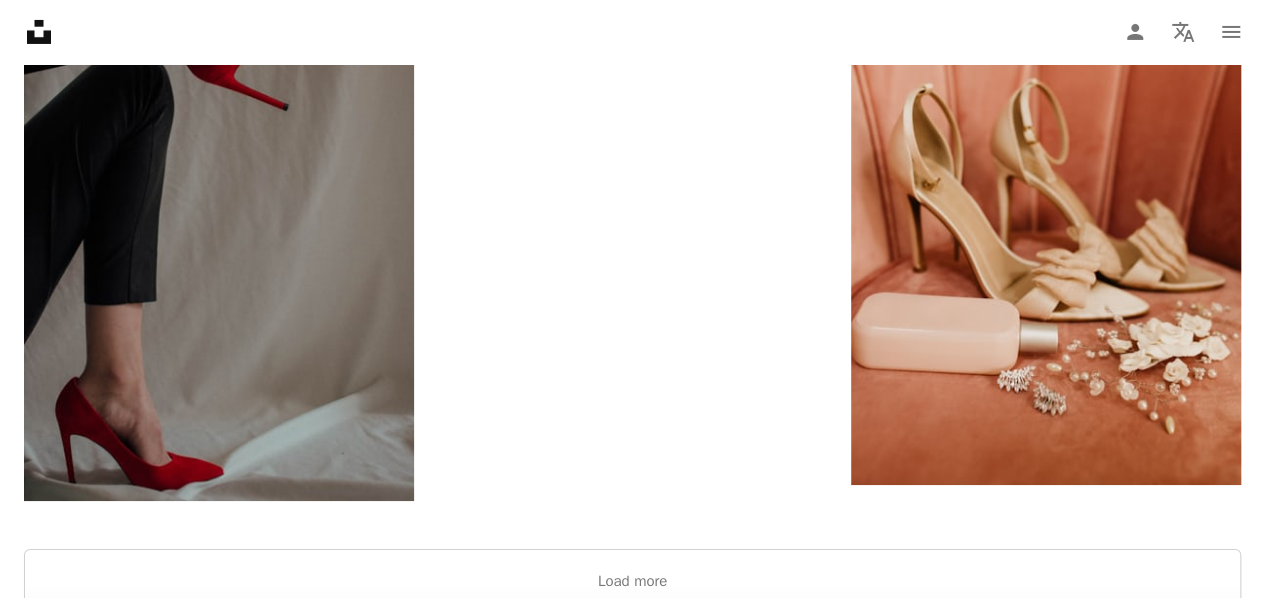 scroll, scrollTop: 3566, scrollLeft: 0, axis: vertical 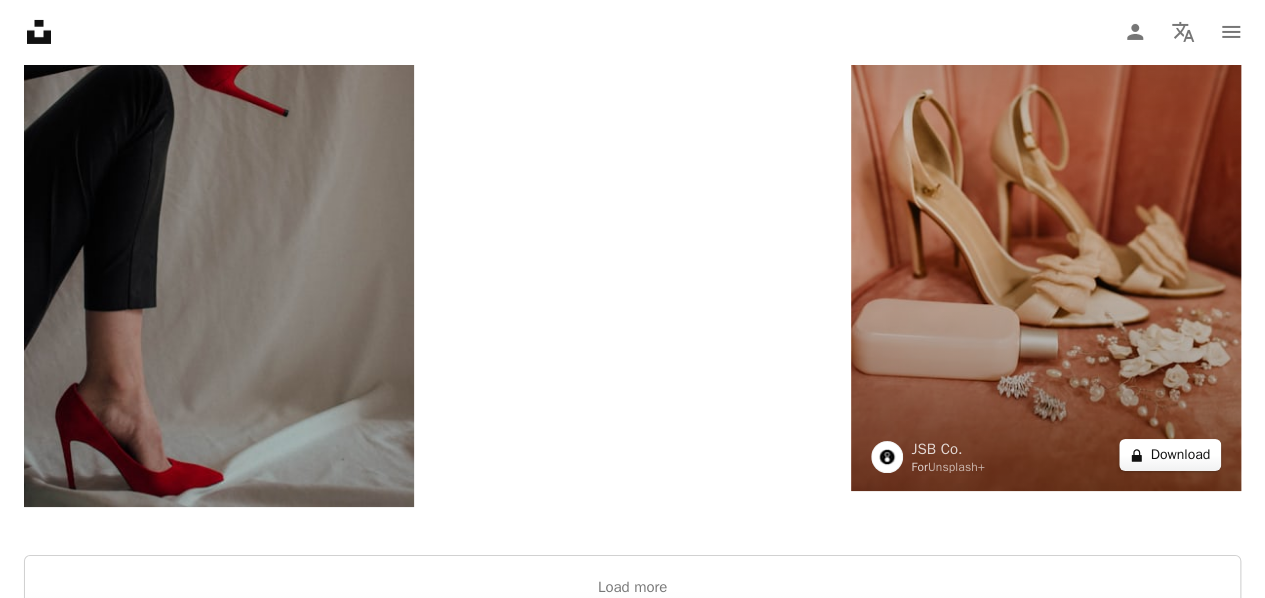 click on "A lock Download" at bounding box center [1170, 455] 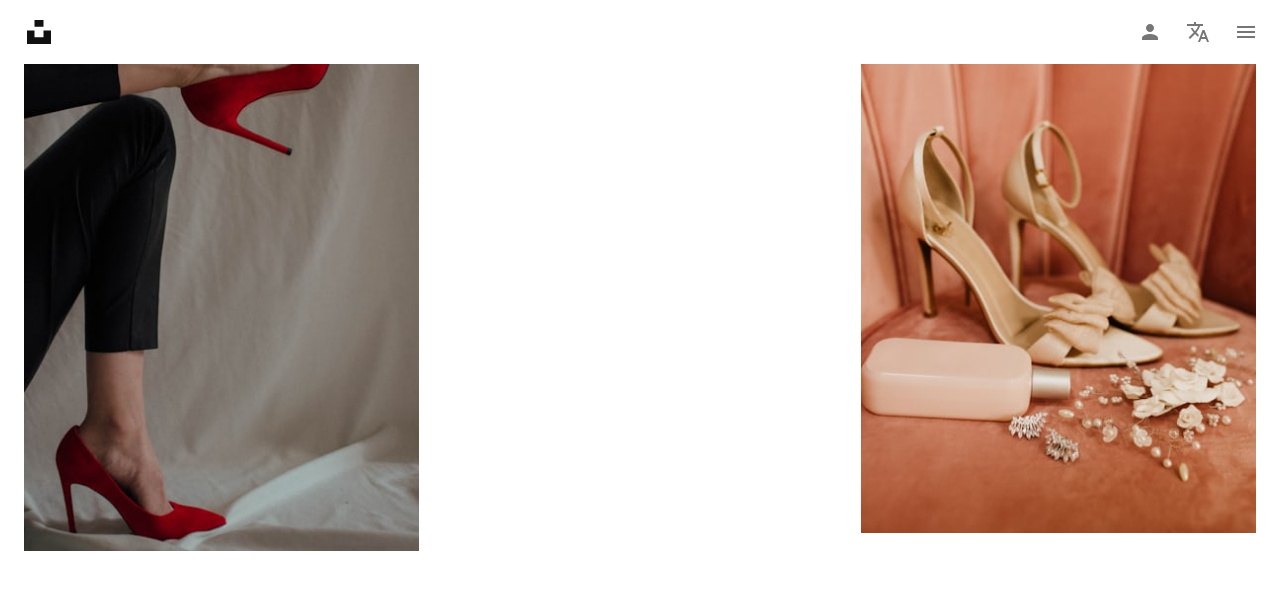click on "An X shape Premium, ready to use images. Get unlimited access. A plus sign Members-only content added monthly A plus sign Unlimited royalty-free downloads A plus sign Illustrations  New A plus sign Enhanced legal protections yearly 66%  off monthly $12   $4 USD per month * Get  Unsplash+ * When paid annually, billed upfront  $48 Taxes where applicable. Renews automatically. Cancel anytime." at bounding box center (640, 1748) 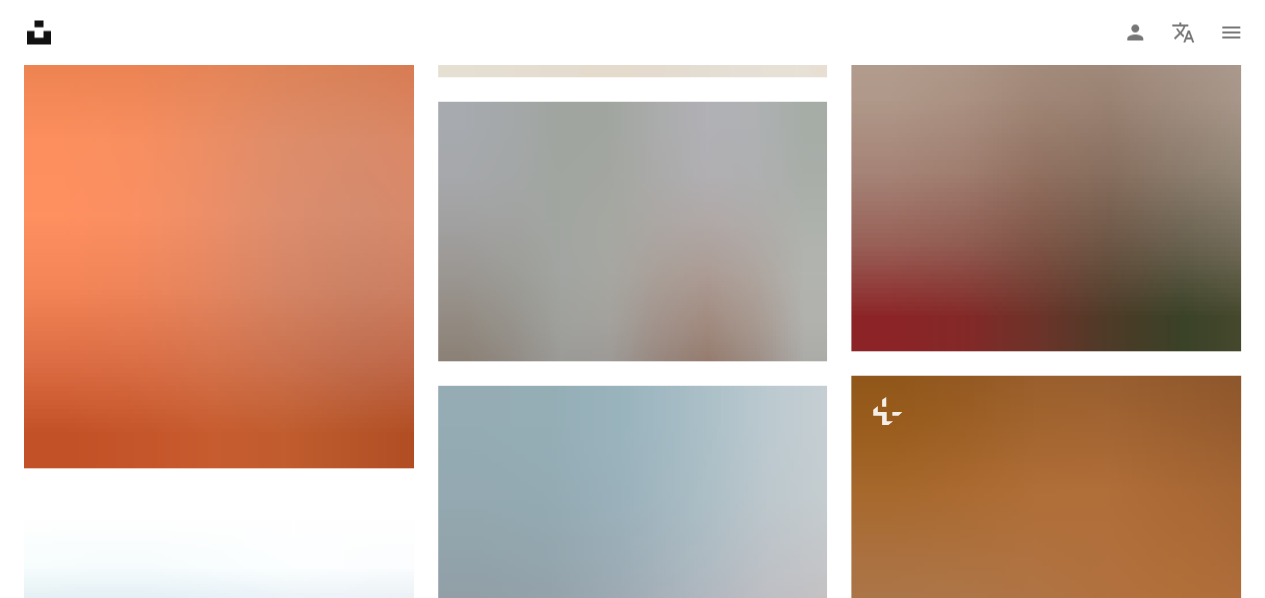 scroll, scrollTop: 1933, scrollLeft: 0, axis: vertical 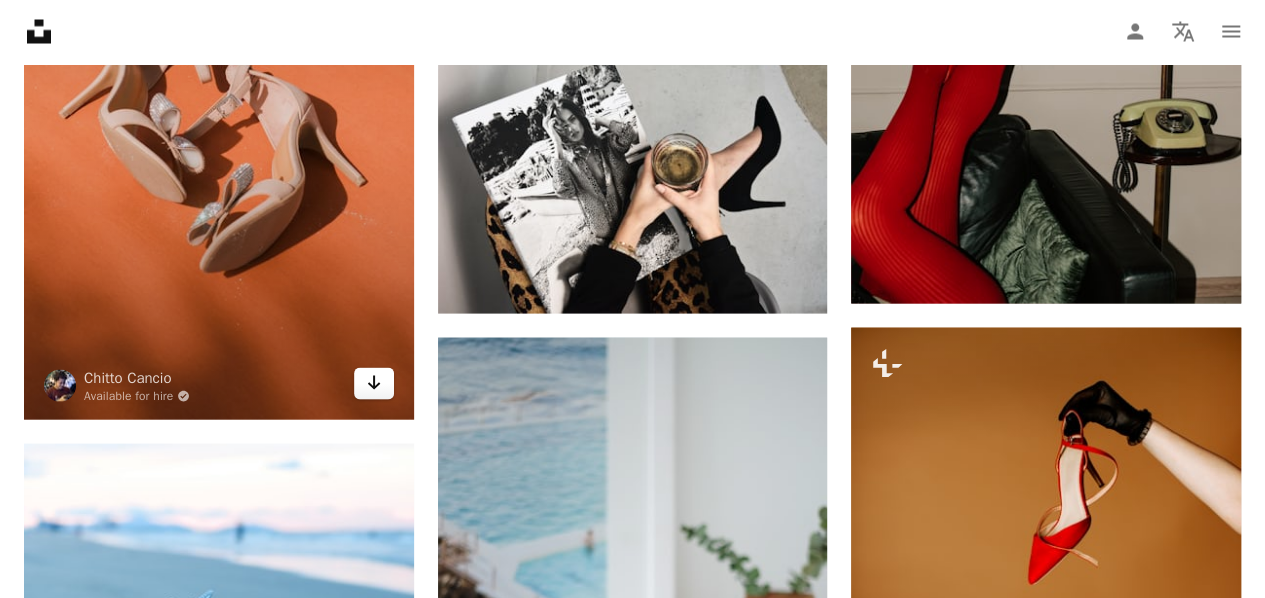click on "Arrow pointing down" at bounding box center [374, 384] 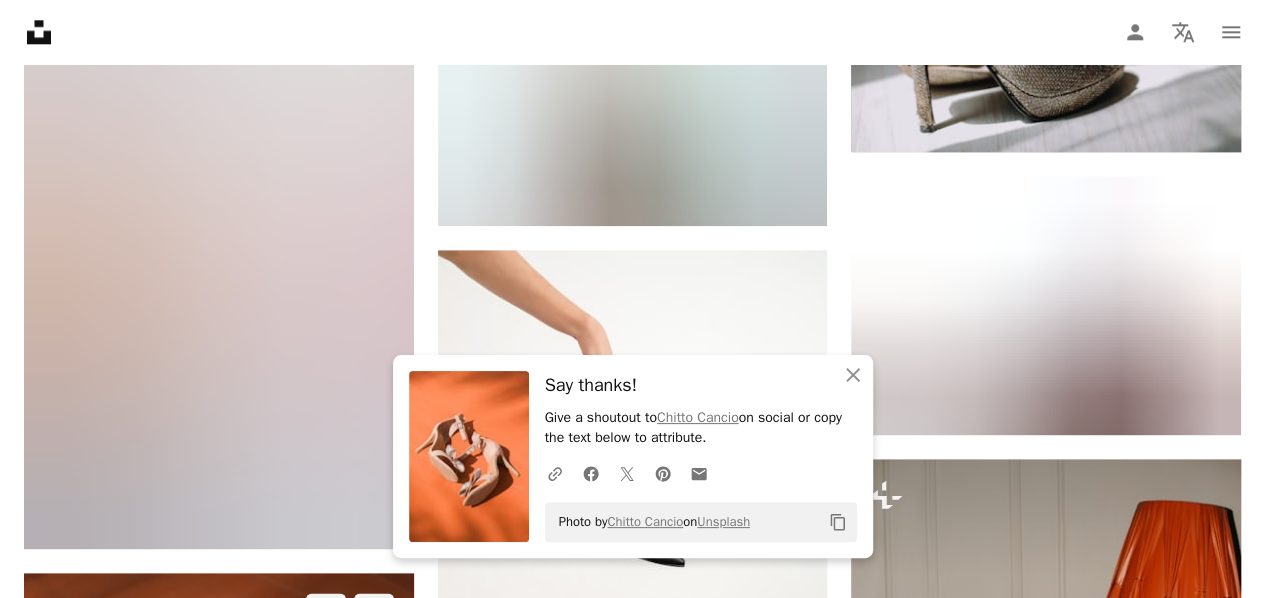 scroll, scrollTop: 1366, scrollLeft: 0, axis: vertical 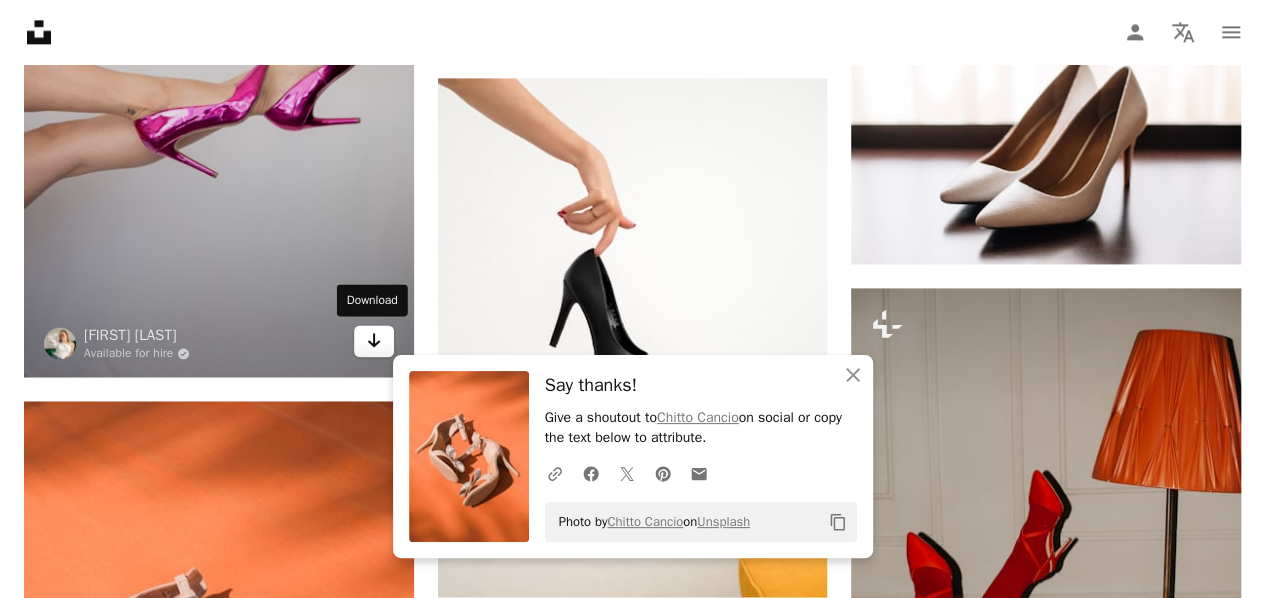 click on "Arrow pointing down" at bounding box center (374, 341) 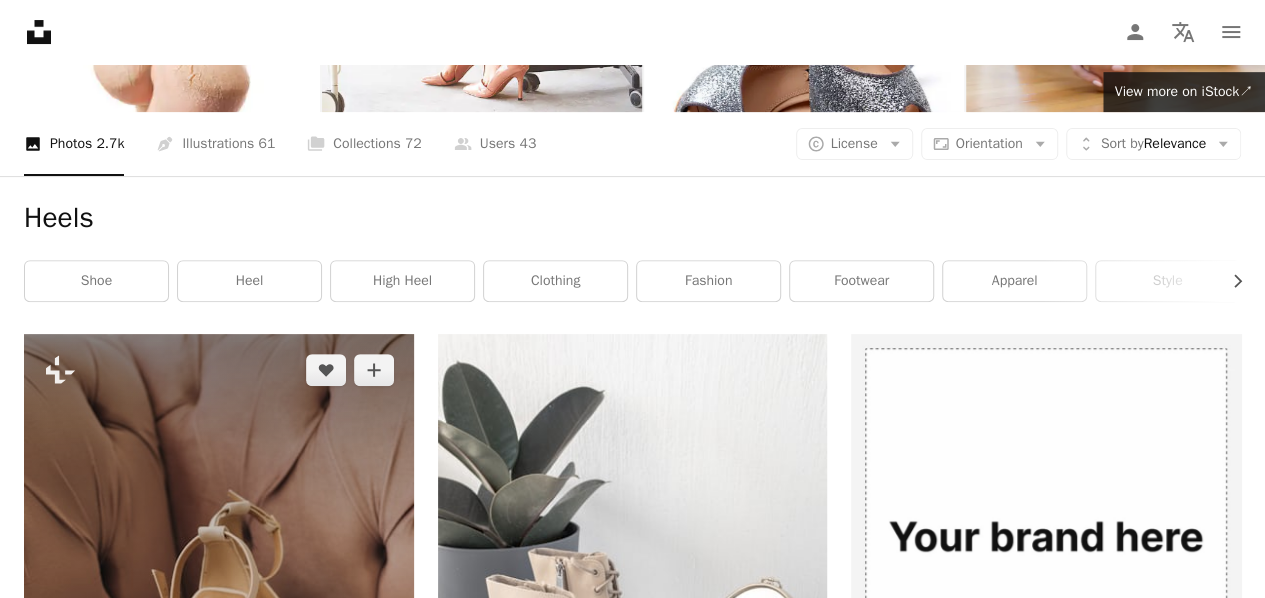 scroll, scrollTop: 233, scrollLeft: 0, axis: vertical 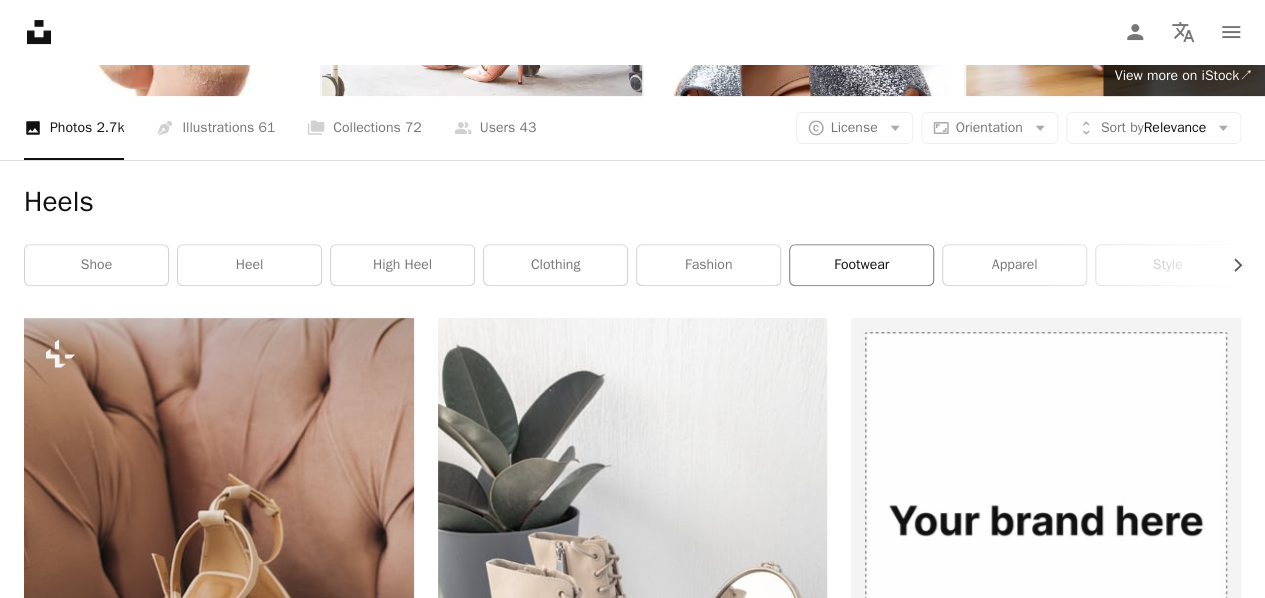 click on "footwear" at bounding box center (861, 265) 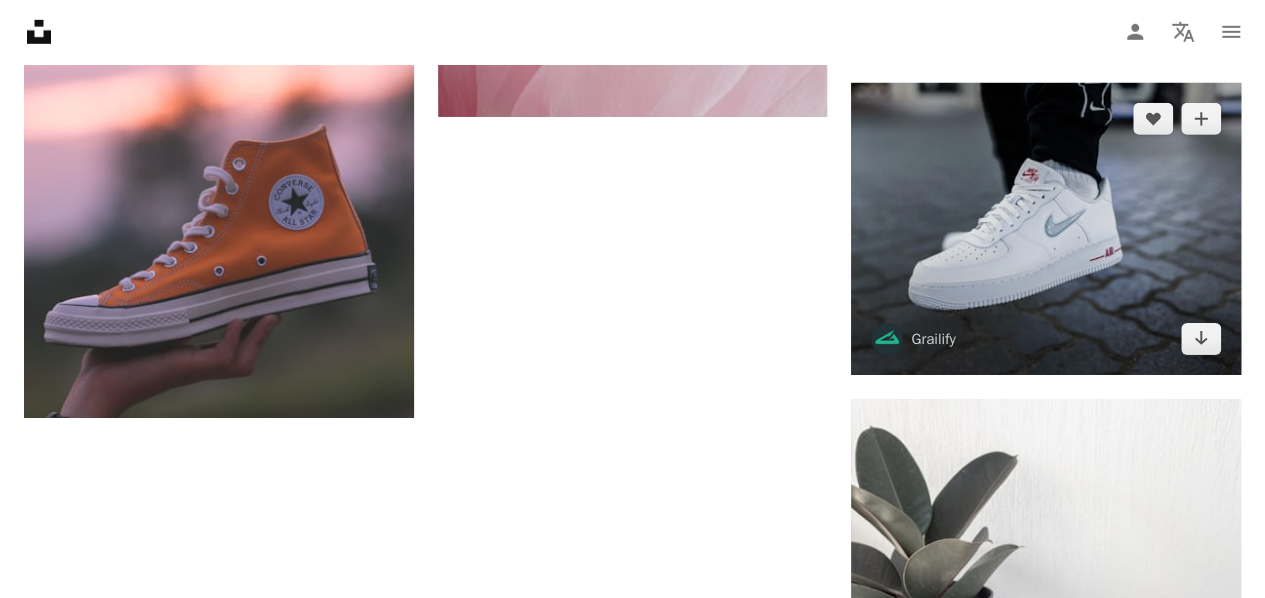 scroll, scrollTop: 3166, scrollLeft: 0, axis: vertical 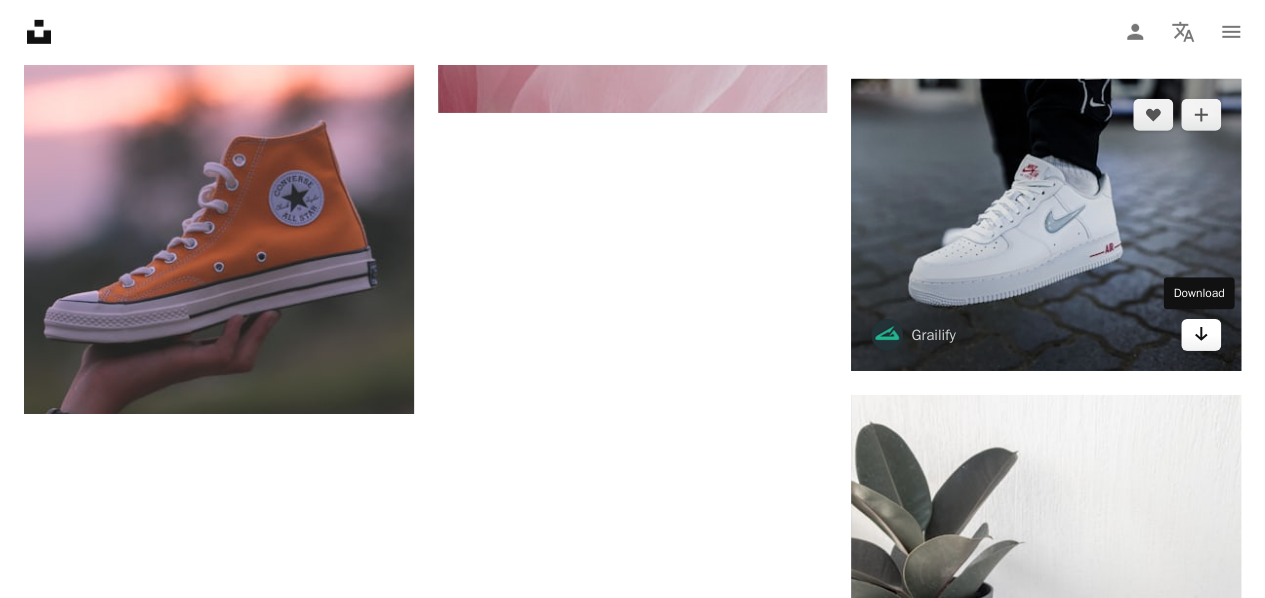 click on "Arrow pointing down" 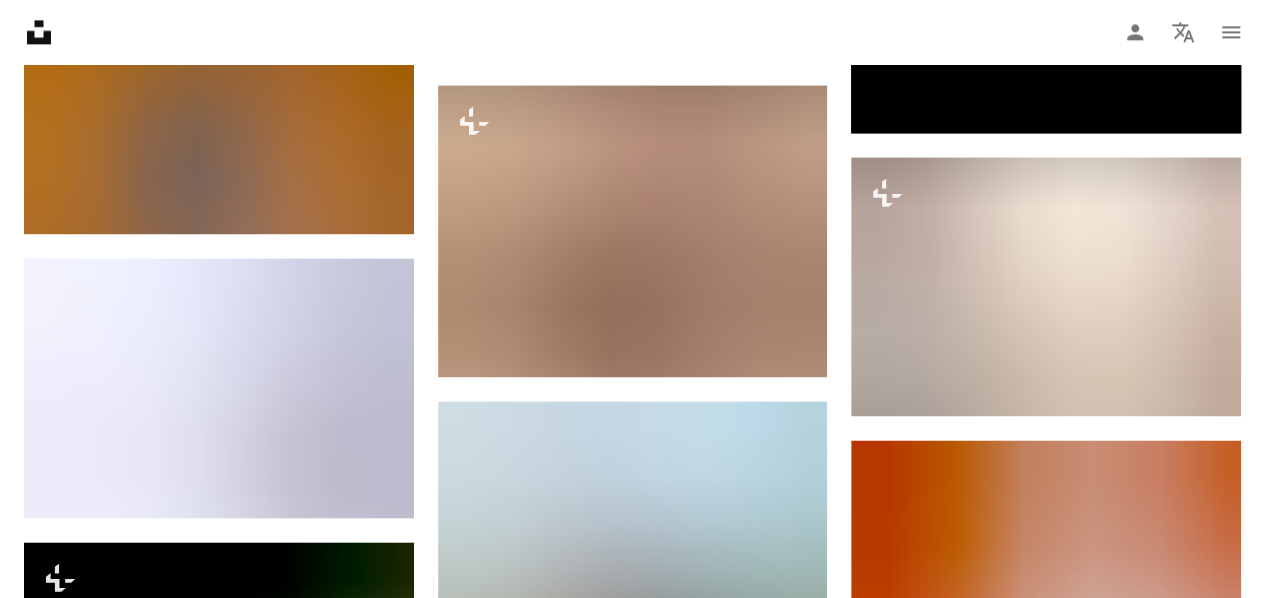 scroll, scrollTop: 1433, scrollLeft: 0, axis: vertical 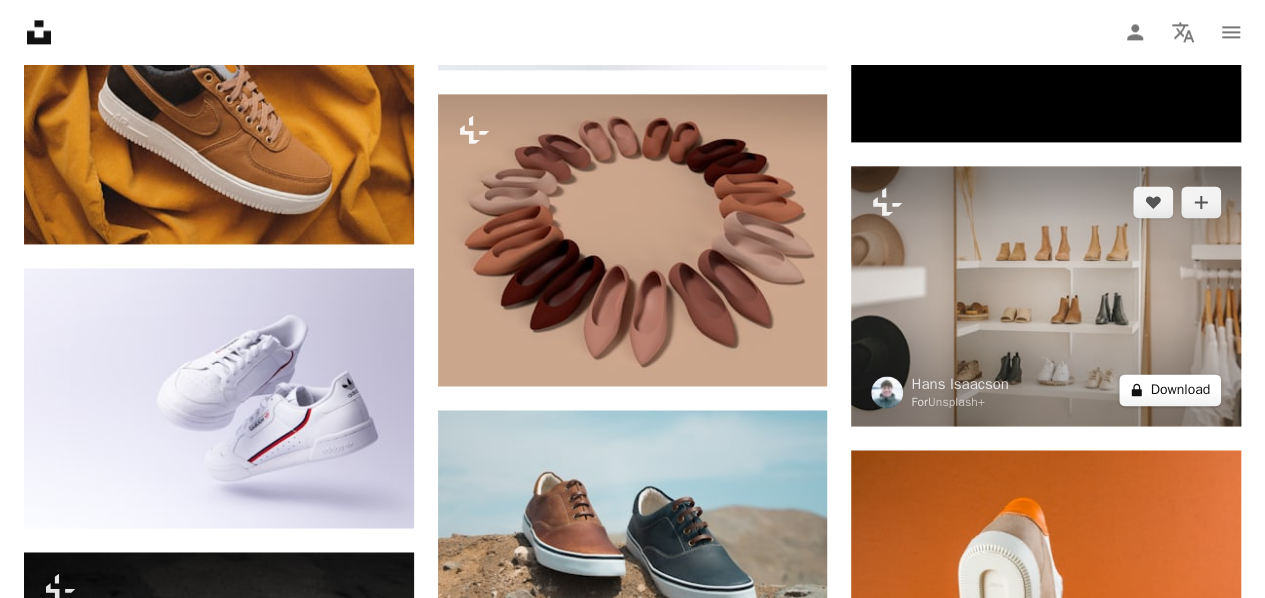 click on "A lock Download" at bounding box center (1170, 390) 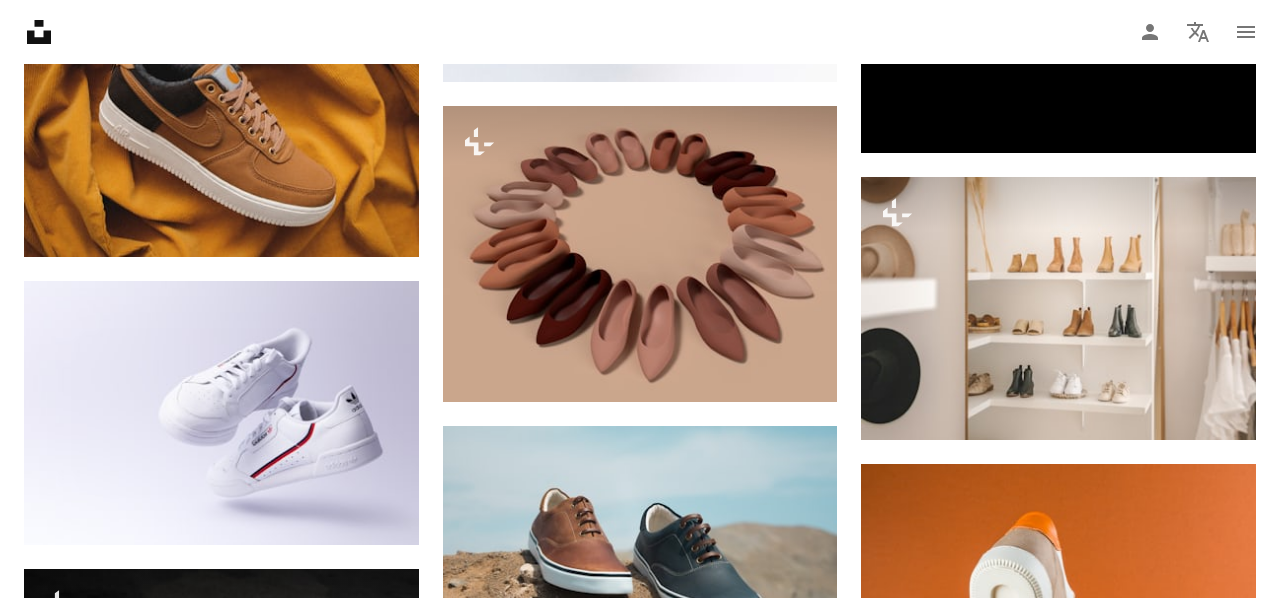 click on "An X shape Premium, ready to use images. Get unlimited access. A plus sign Members-only content added monthly A plus sign Unlimited royalty-free downloads A plus sign Illustrations  New A plus sign Enhanced legal protections yearly 66%  off monthly $12   $4 USD per month * Get  Unsplash+ * When paid annually, billed upfront  $48 Taxes where applicable. Renews automatically. Cancel anytime." at bounding box center [640, 3953] 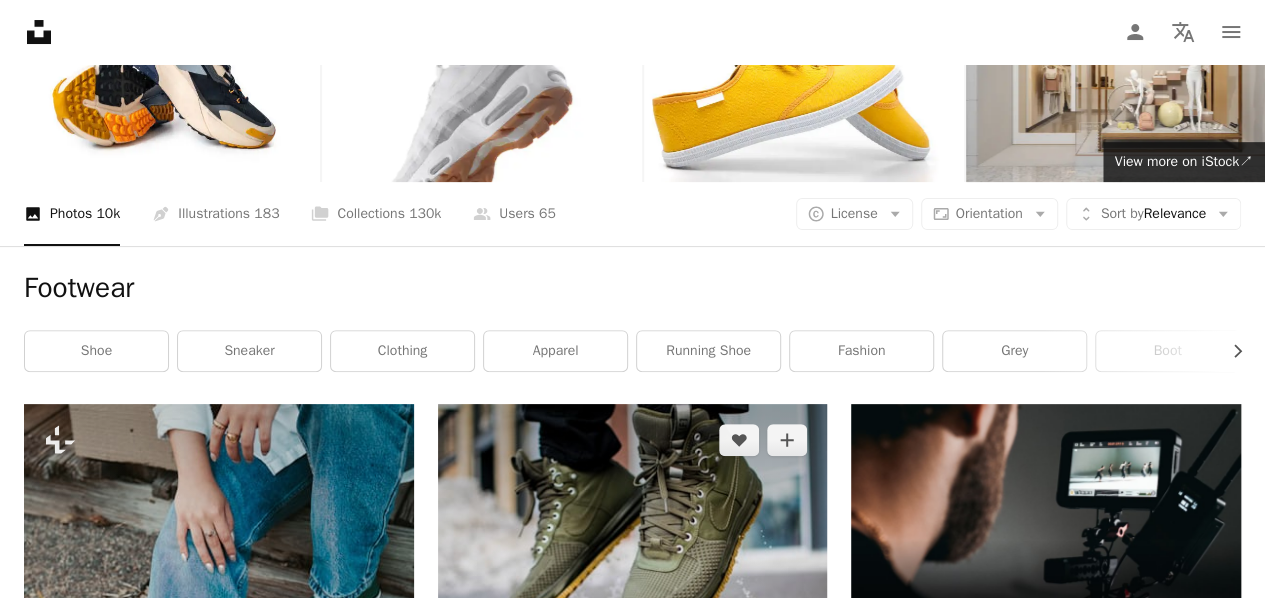 scroll, scrollTop: 166, scrollLeft: 0, axis: vertical 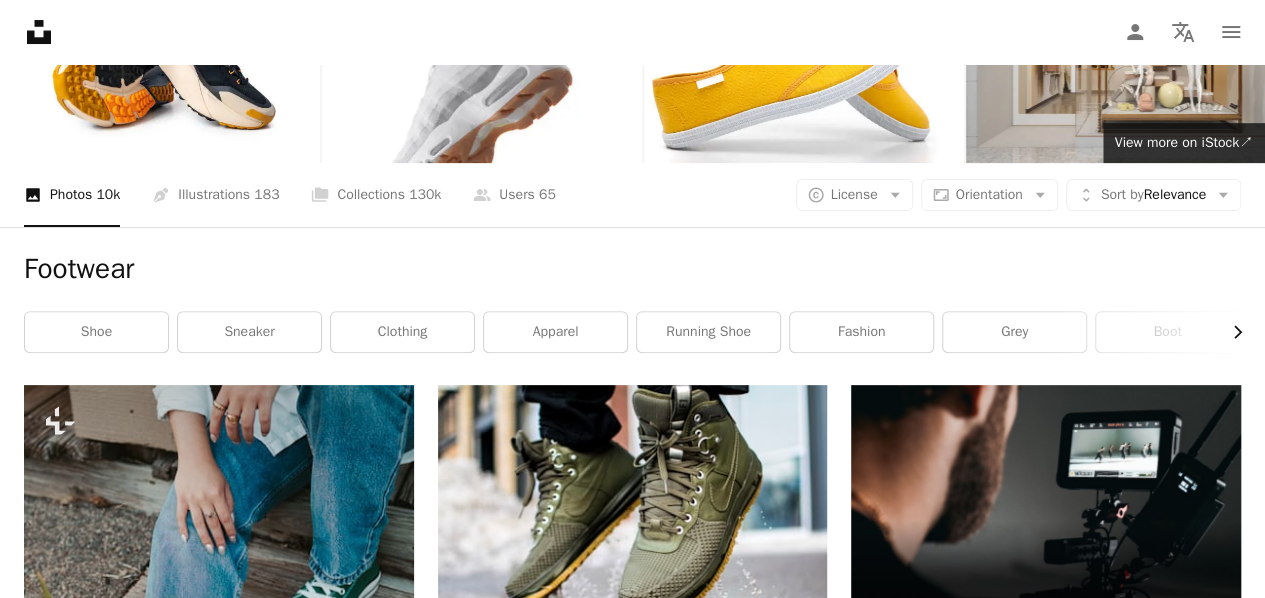 click on "Chevron right" 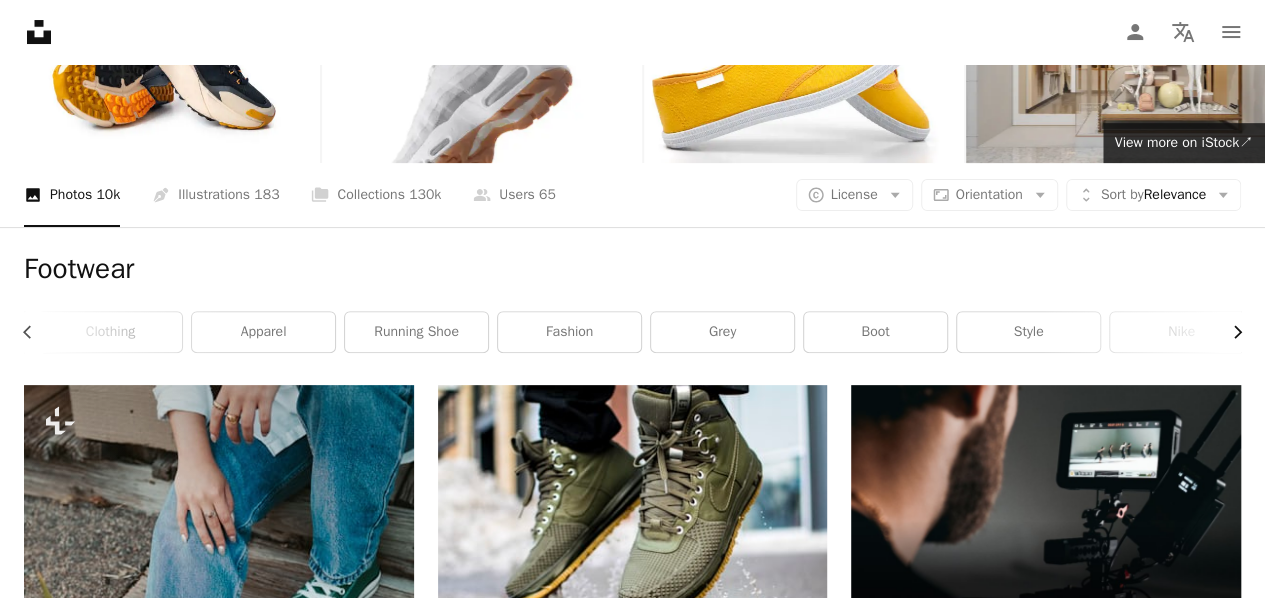 scroll, scrollTop: 0, scrollLeft: 300, axis: horizontal 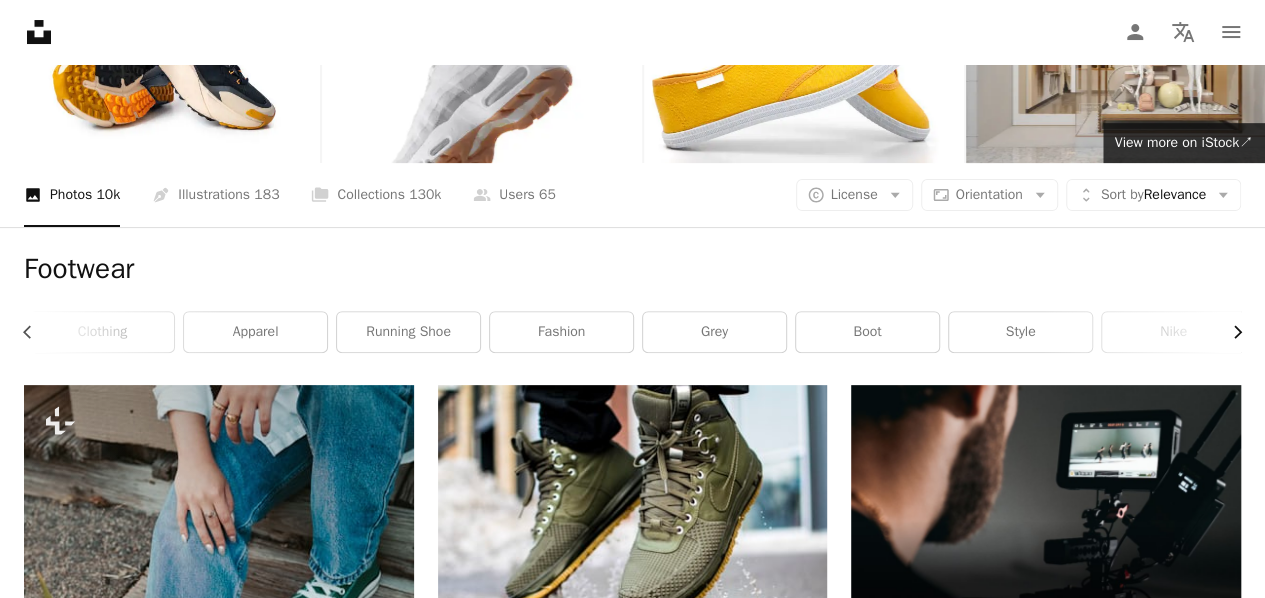 click 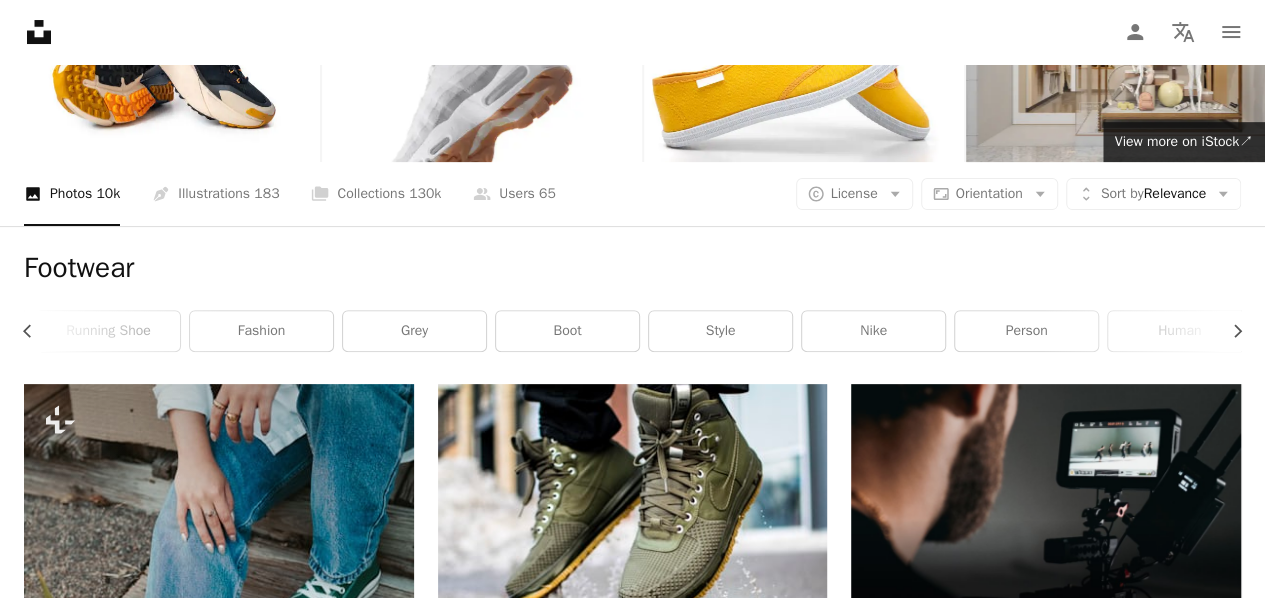 scroll, scrollTop: 166, scrollLeft: 0, axis: vertical 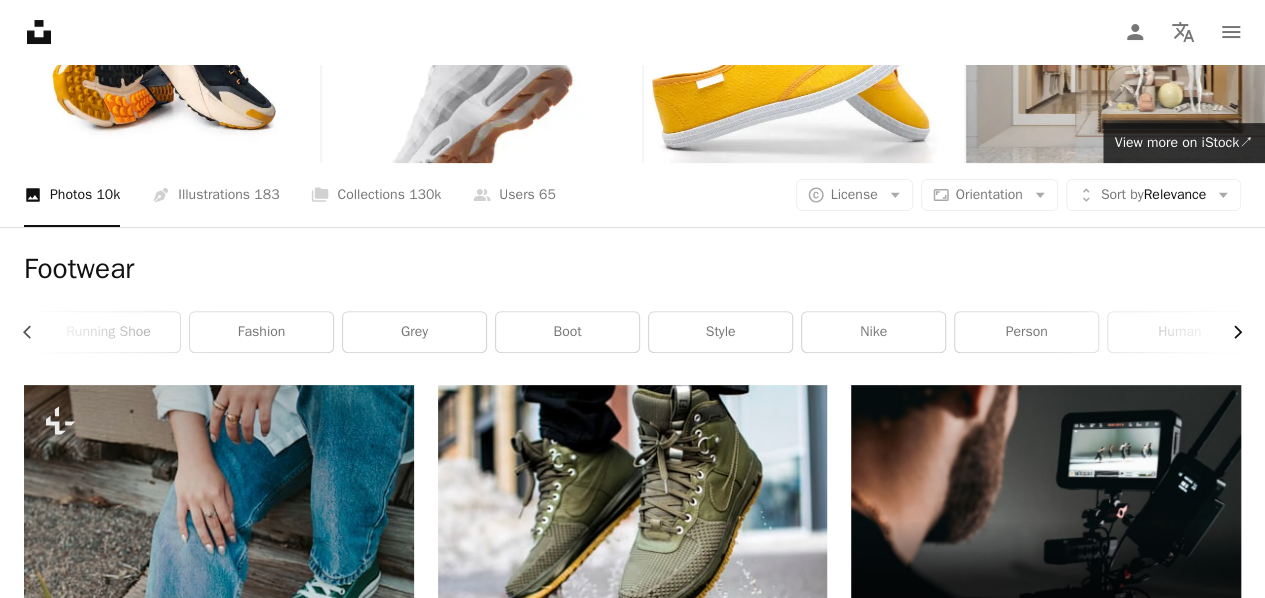 click on "Chevron right" 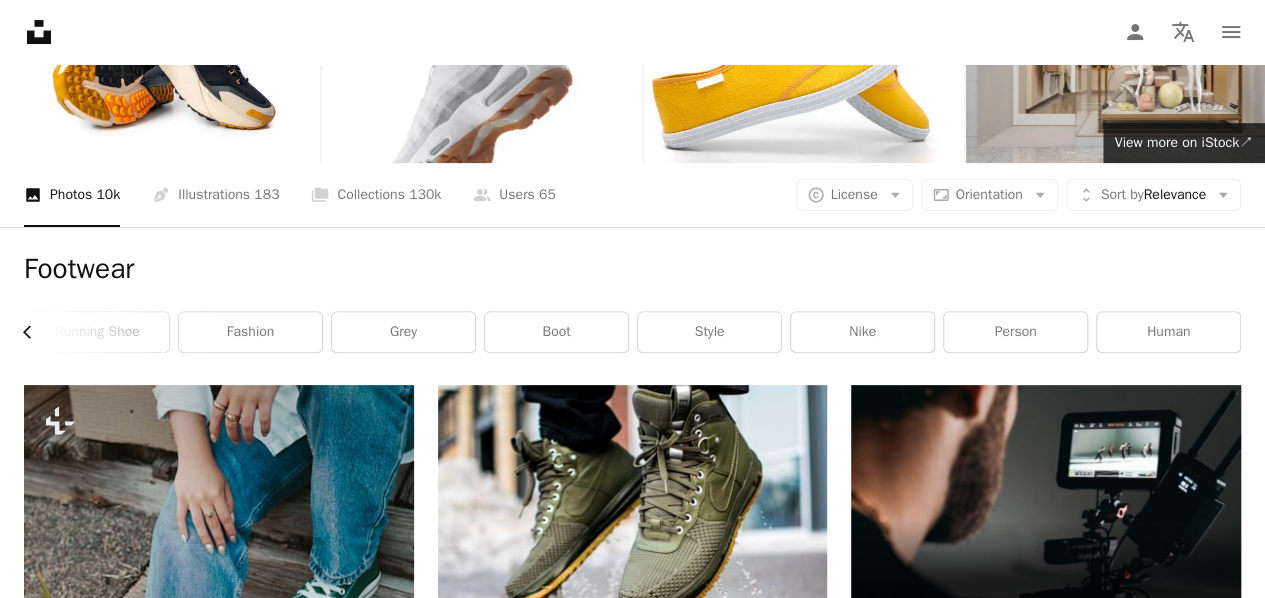 click on "Chevron left" 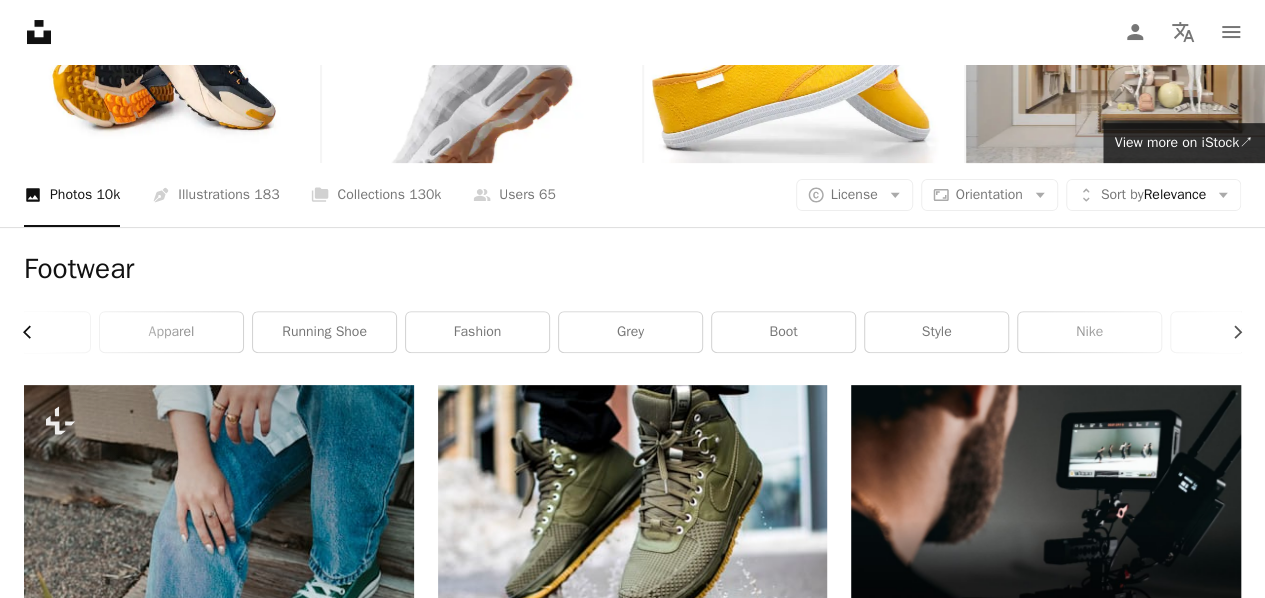 scroll, scrollTop: 0, scrollLeft: 311, axis: horizontal 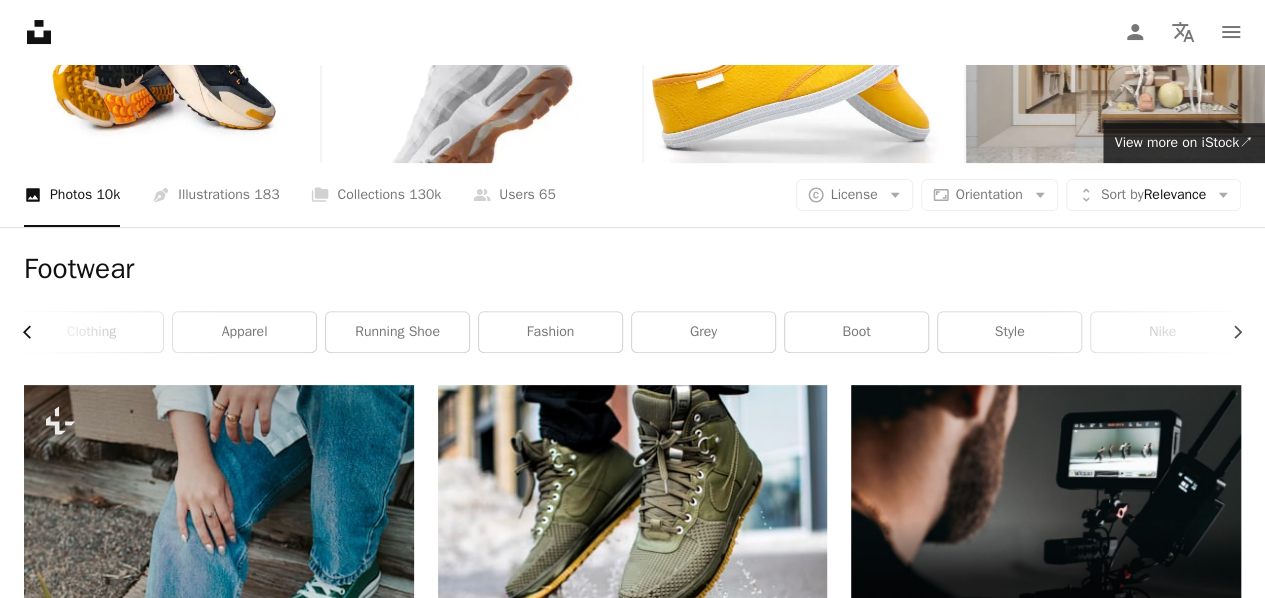click on "Chevron left" 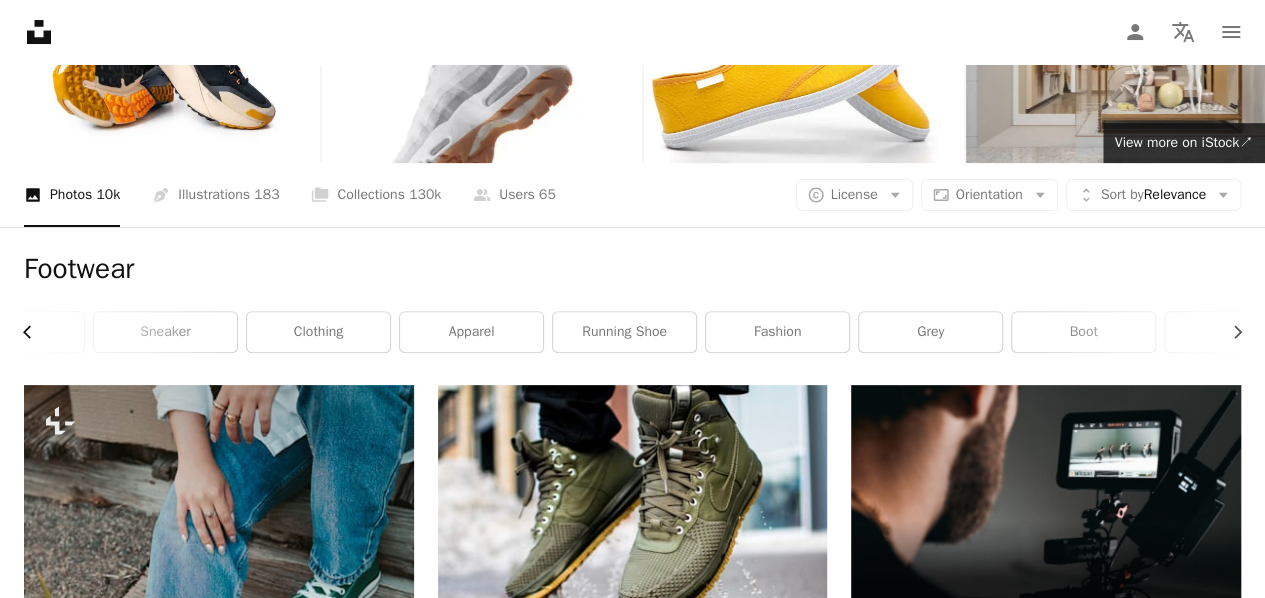 scroll, scrollTop: 0, scrollLeft: 11, axis: horizontal 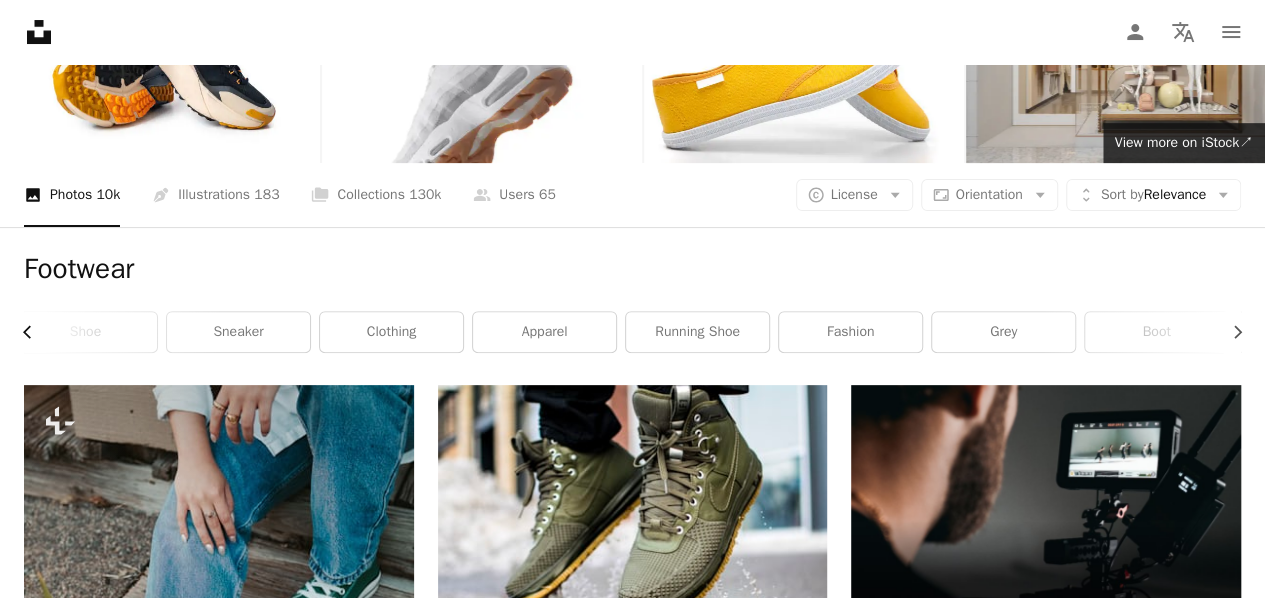 click on "Chevron left" 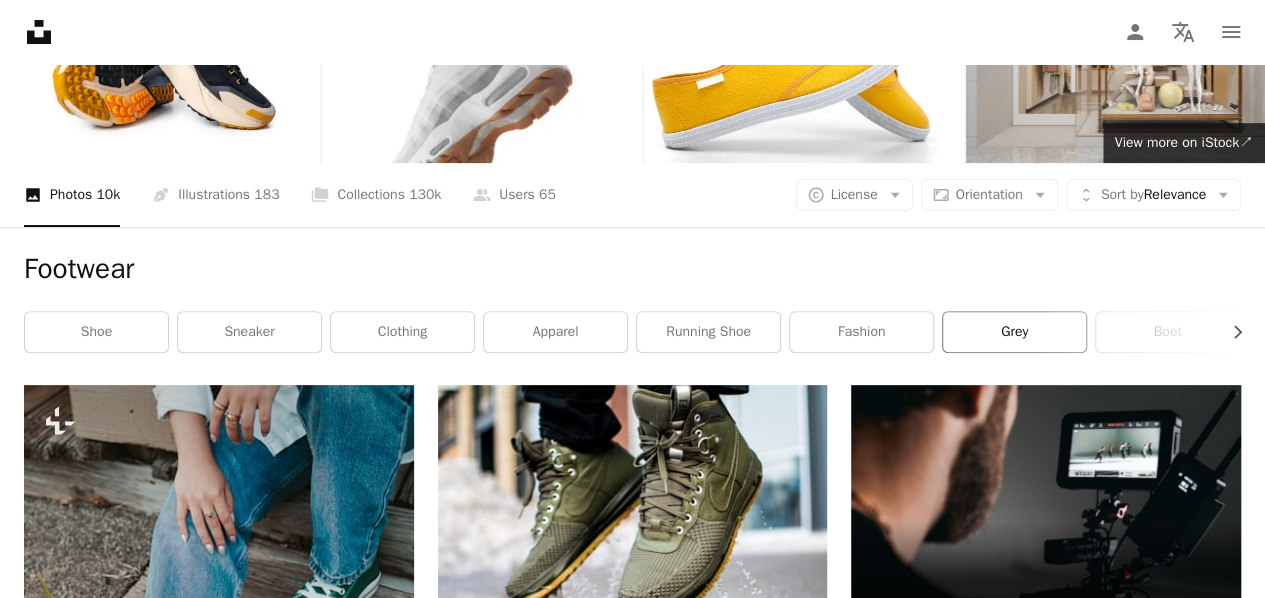 click on "grey" at bounding box center (1014, 332) 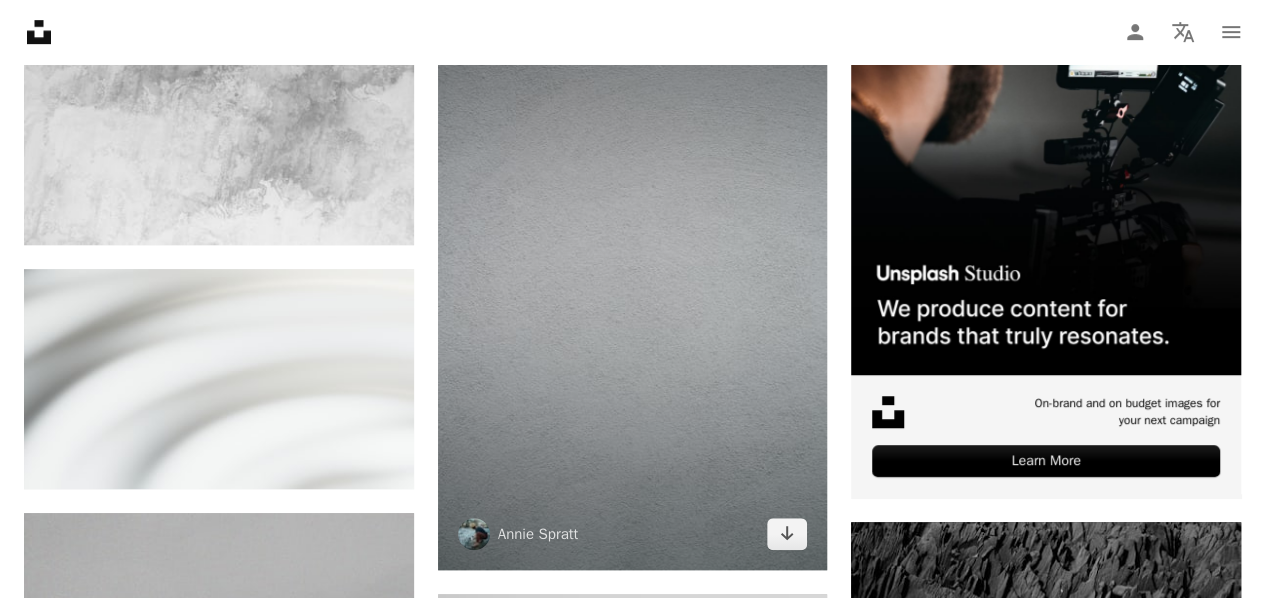 scroll, scrollTop: 833, scrollLeft: 0, axis: vertical 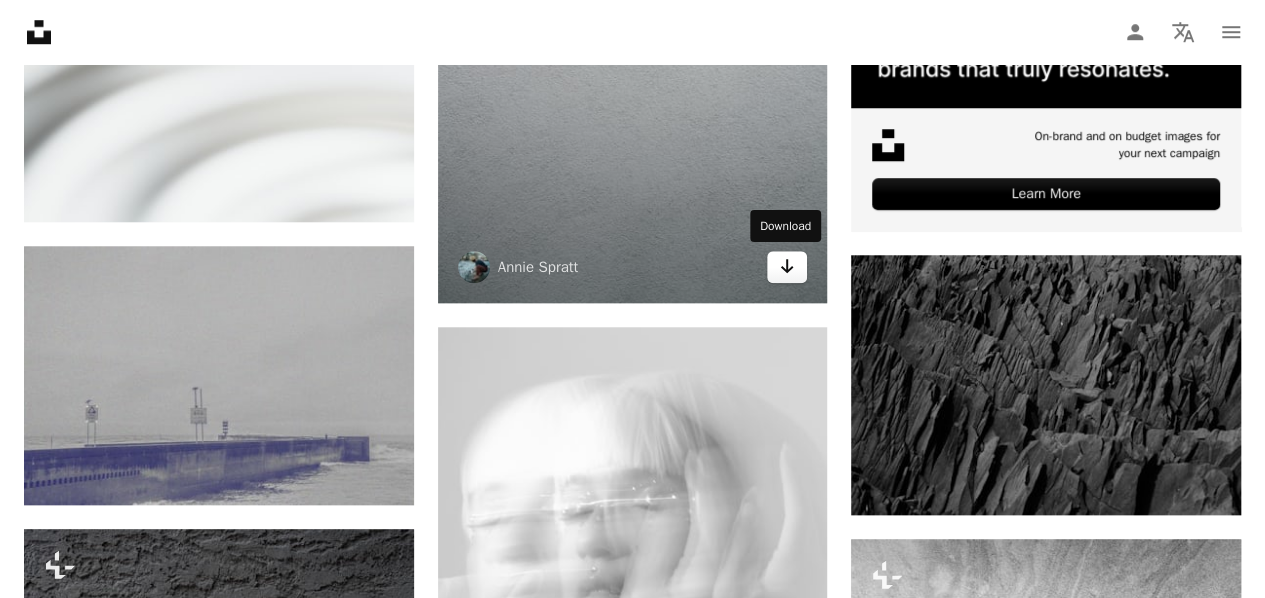 click 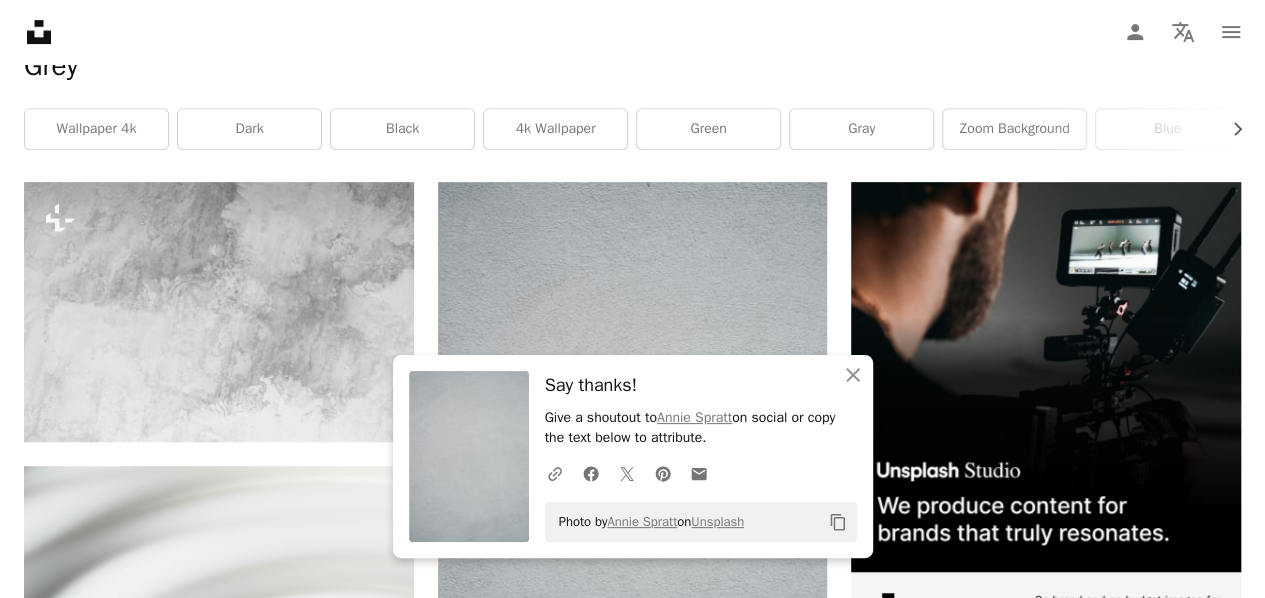 scroll, scrollTop: 366, scrollLeft: 0, axis: vertical 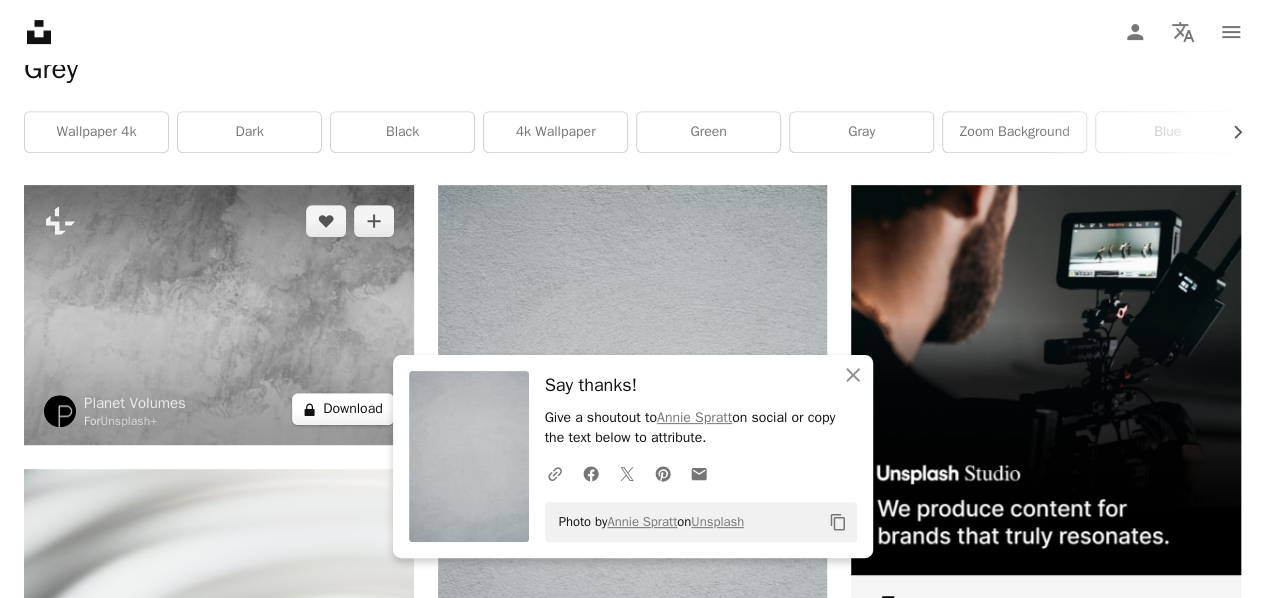 click on "A lock Download" at bounding box center [343, 409] 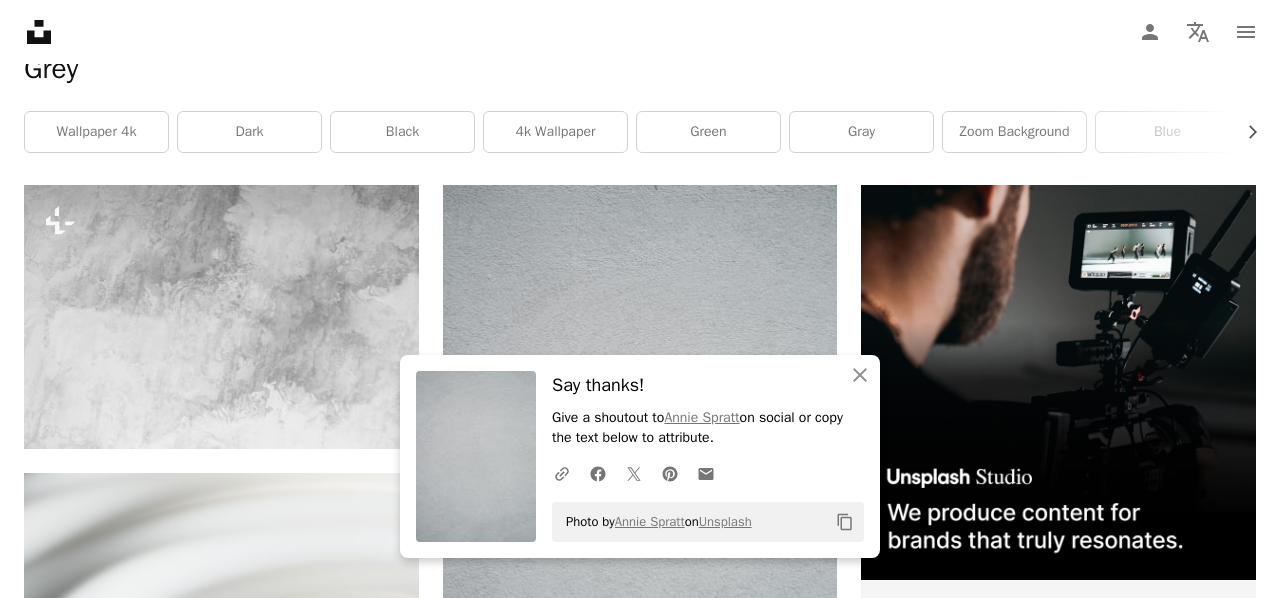 click on "An X shape An X shape Close Say thanks! Give a shoutout to  [PERSON]  on social or copy the text below to attribute. A URL sharing icon (chains) Facebook icon X (formerly Twitter) icon Pinterest icon An envelope Photo by  [PERSON]  on  Unsplash
Copy content Premium, ready to use images. Get unlimited access. A plus sign Members-only content added monthly A plus sign Unlimited royalty-free downloads A plus sign Illustrations  New A plus sign Enhanced legal protections yearly 66%  off monthly $12   $4 USD per month * Get  Unsplash+ * When paid annually, billed upfront  $48 Taxes where applicable. Renews automatically. Cancel anytime." at bounding box center (640, 4463) 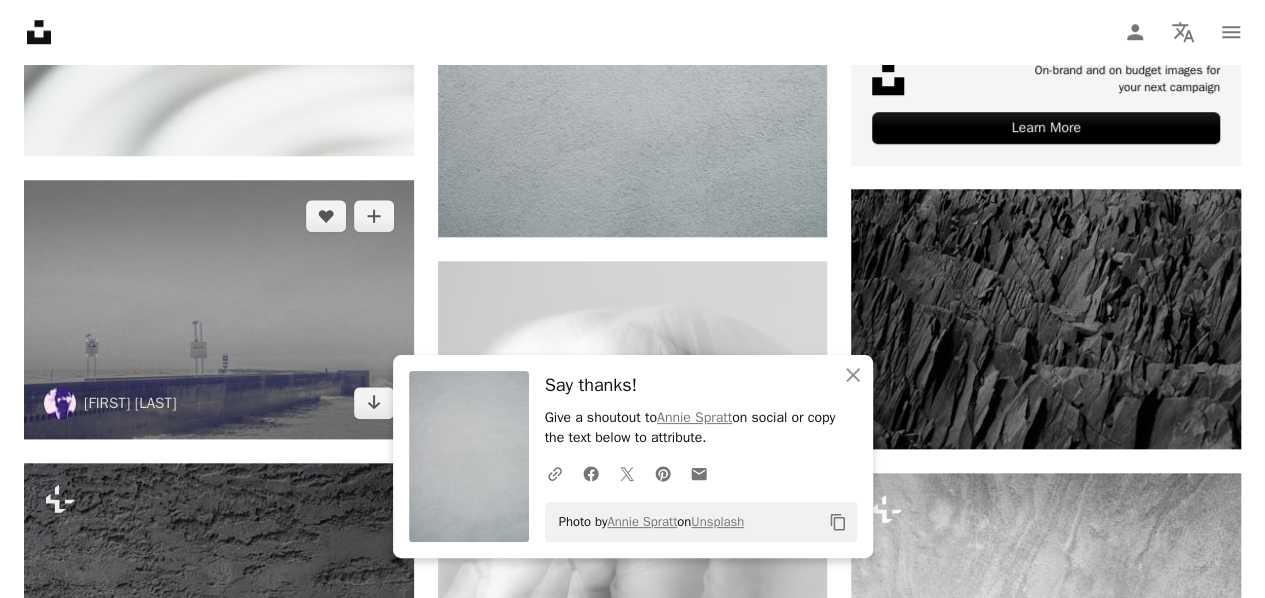 scroll, scrollTop: 800, scrollLeft: 0, axis: vertical 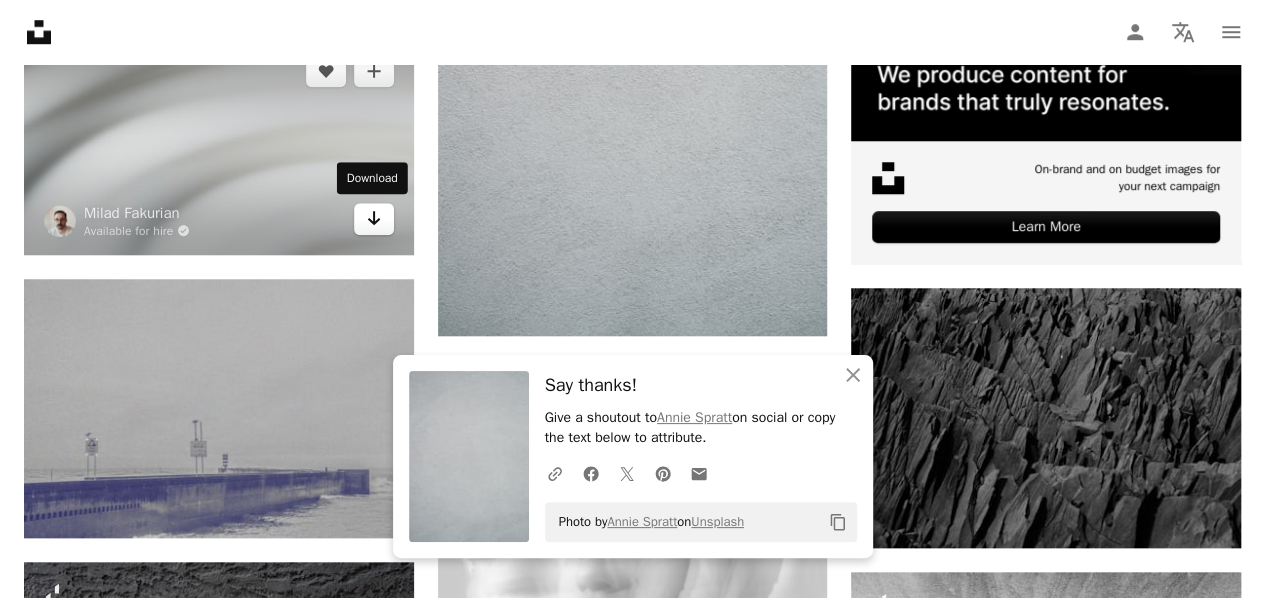 click 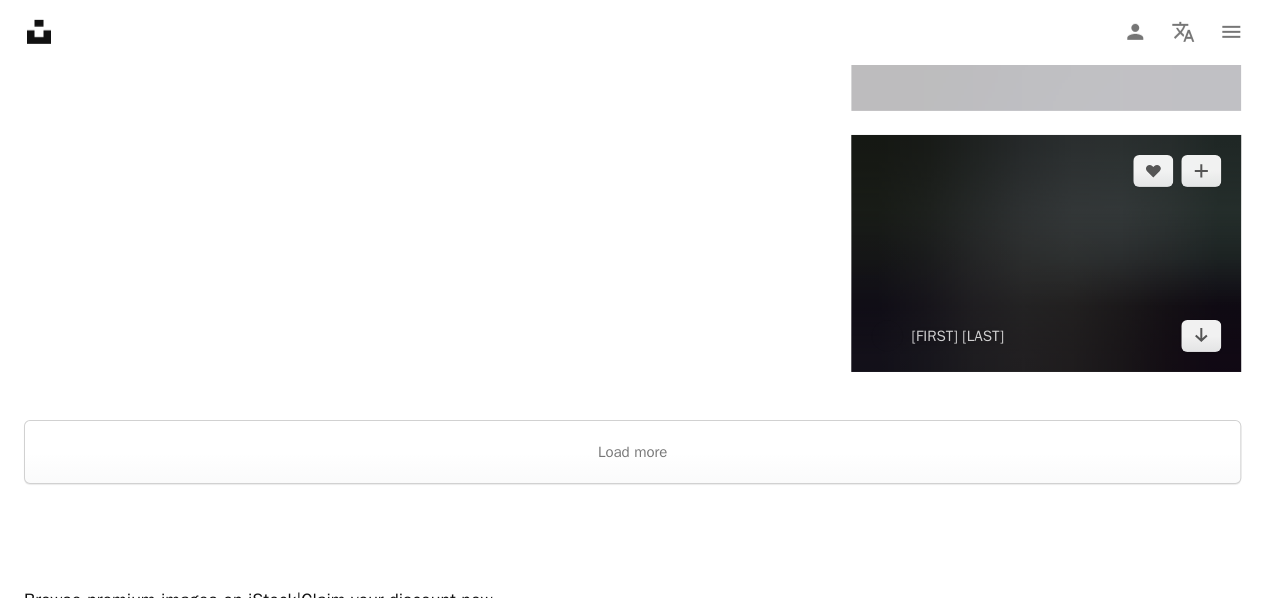 scroll, scrollTop: 3200, scrollLeft: 0, axis: vertical 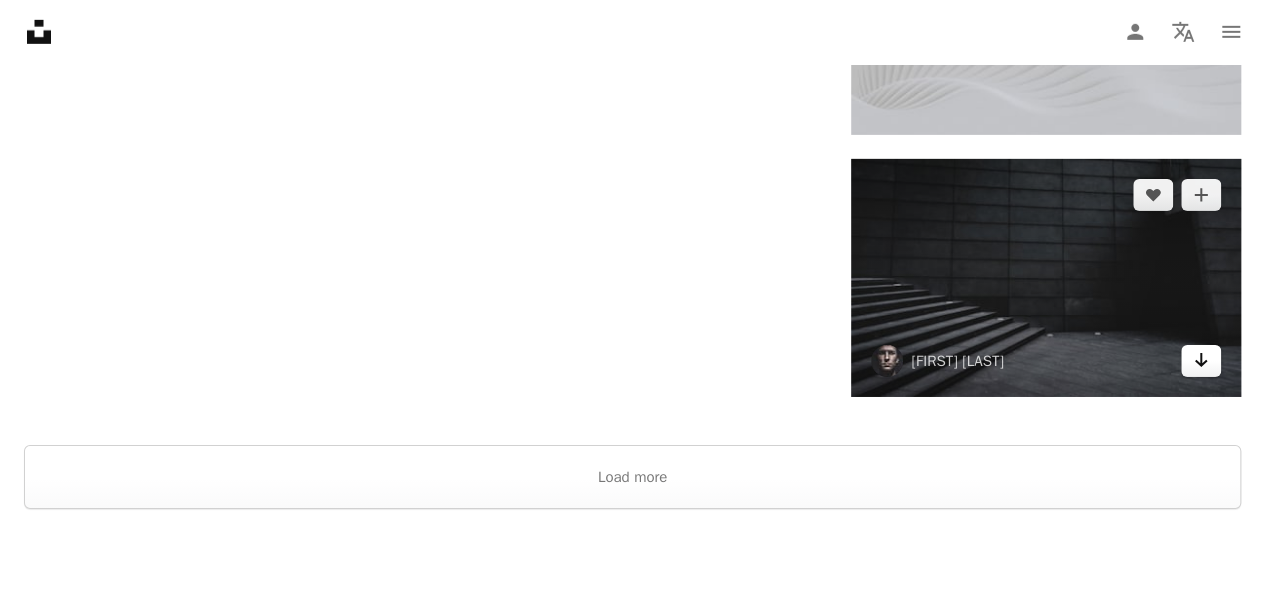 click on "Arrow pointing down" 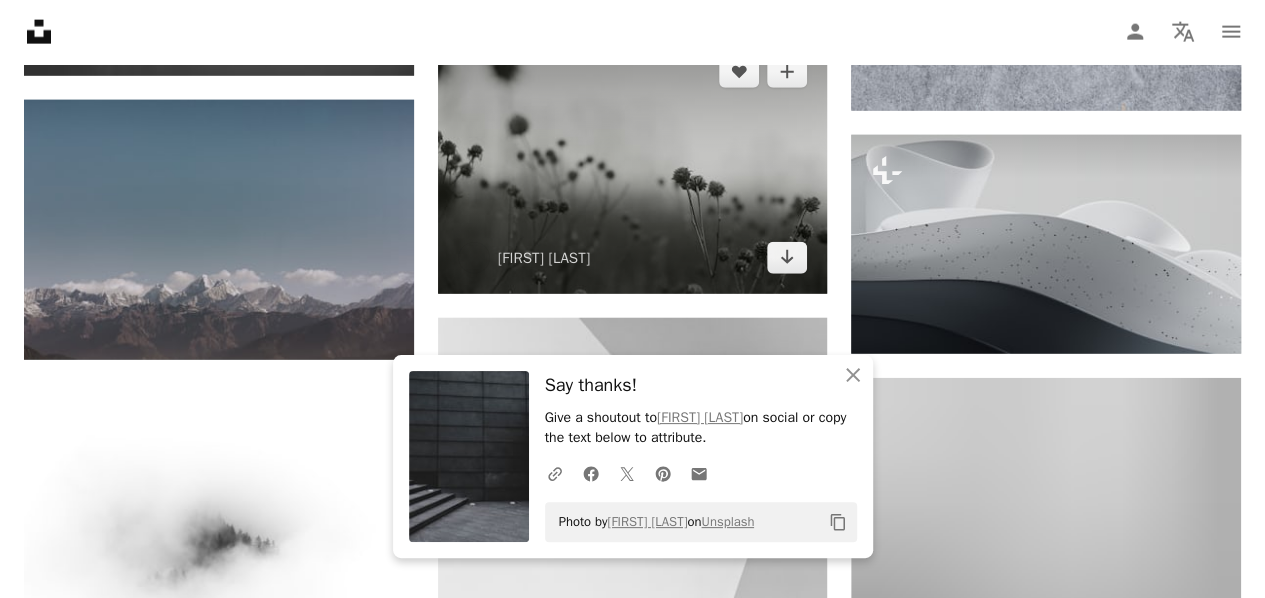 scroll, scrollTop: 2388, scrollLeft: 0, axis: vertical 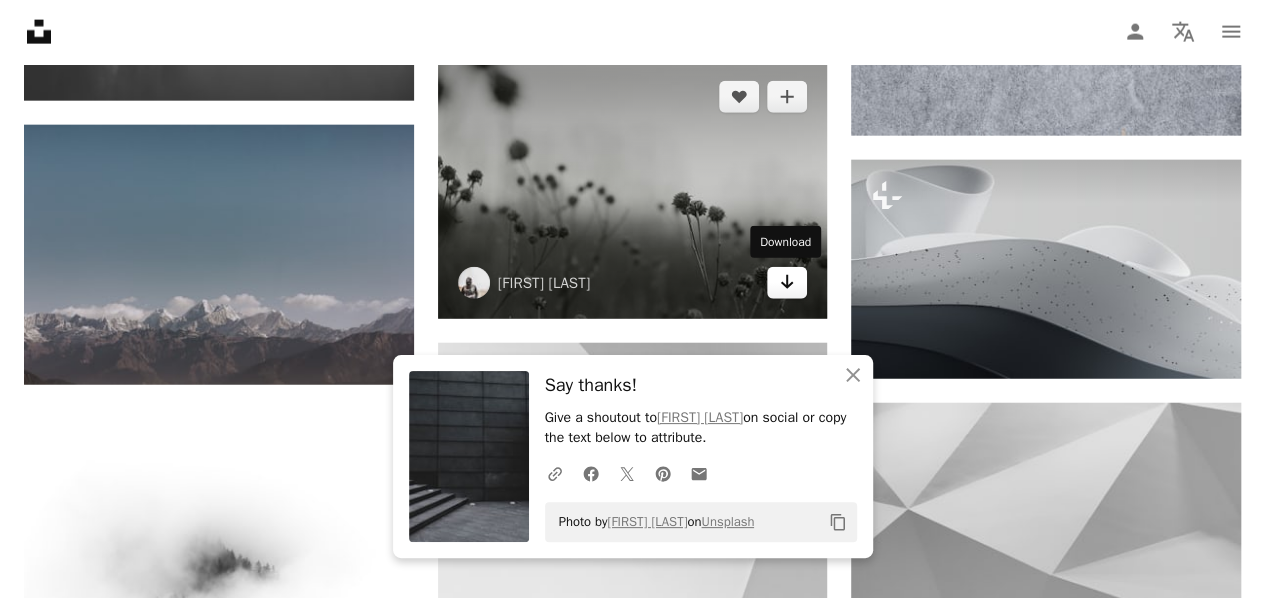 click on "Arrow pointing down" 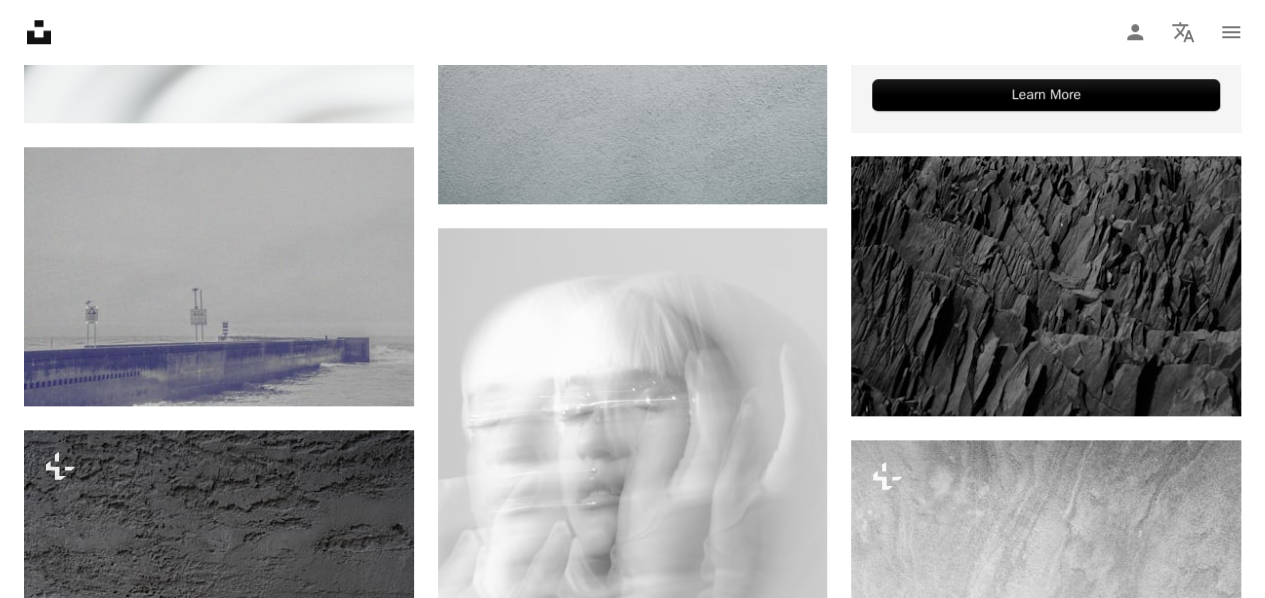 scroll, scrollTop: 409, scrollLeft: 0, axis: vertical 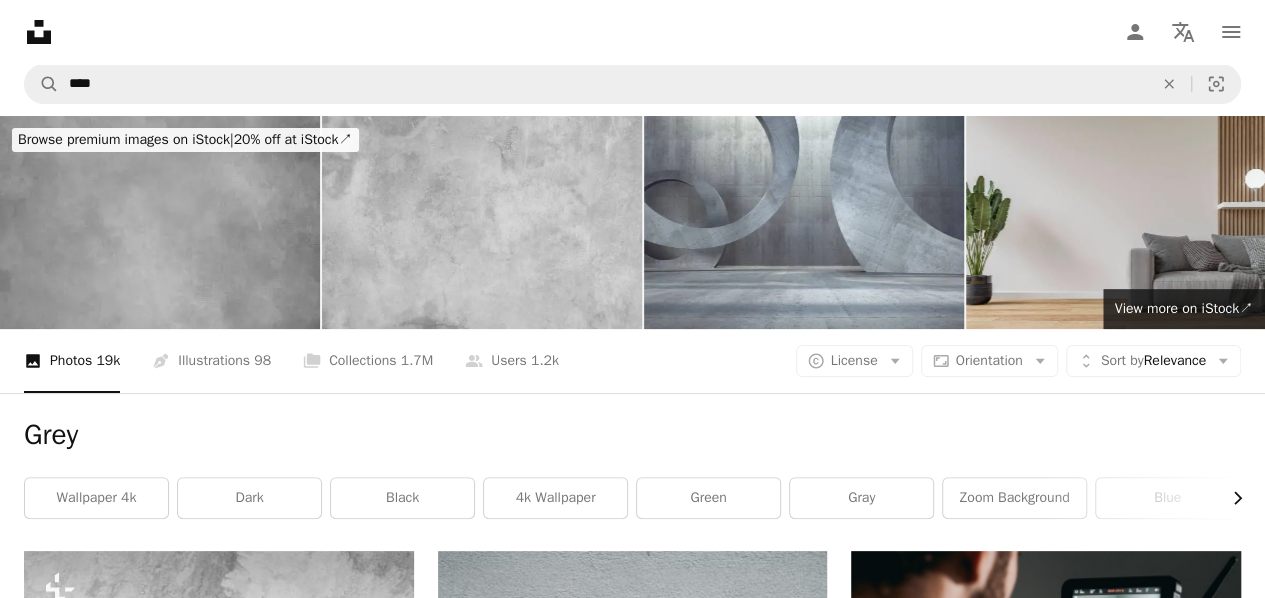 click on "Chevron right" 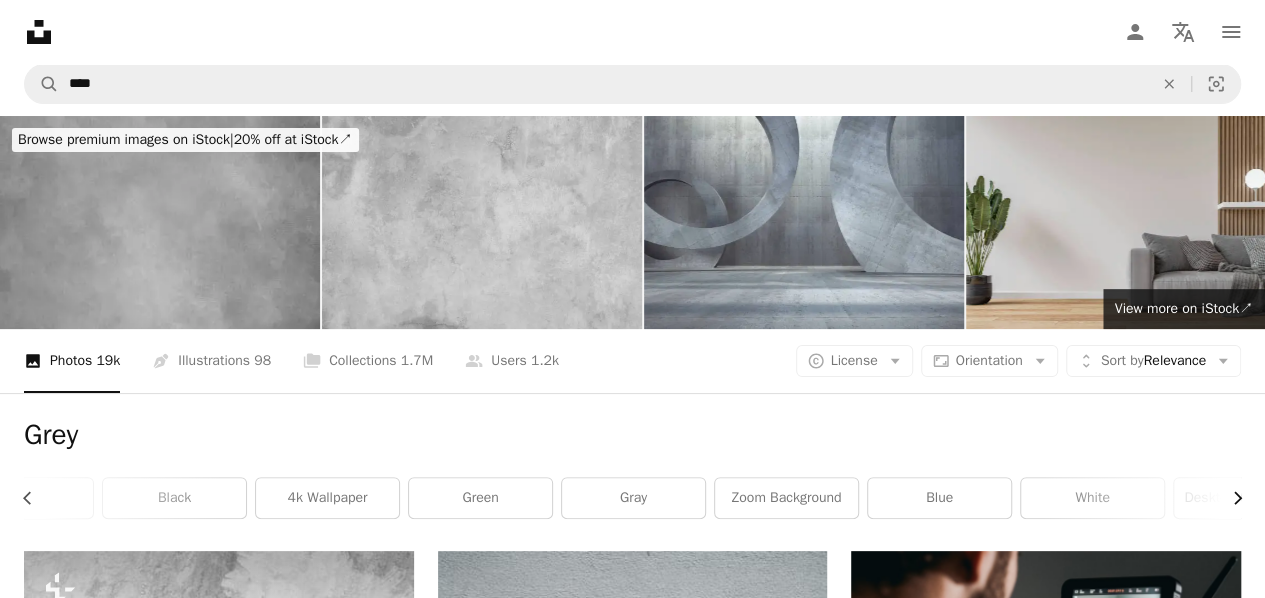 scroll, scrollTop: 0, scrollLeft: 300, axis: horizontal 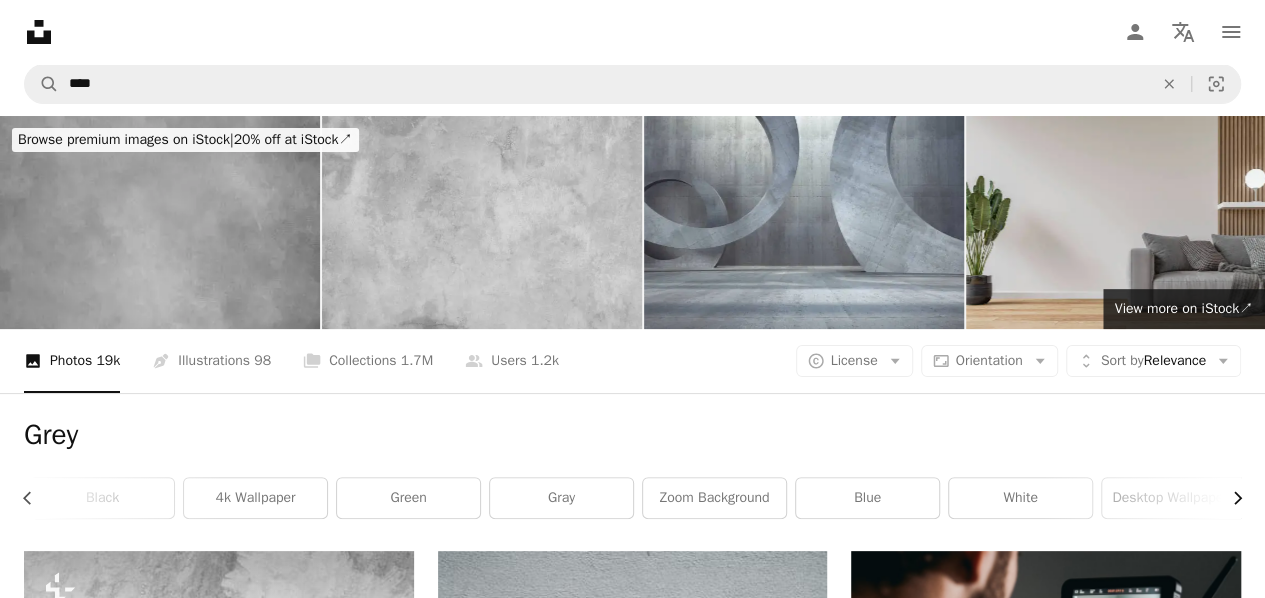 click on "Chevron right" 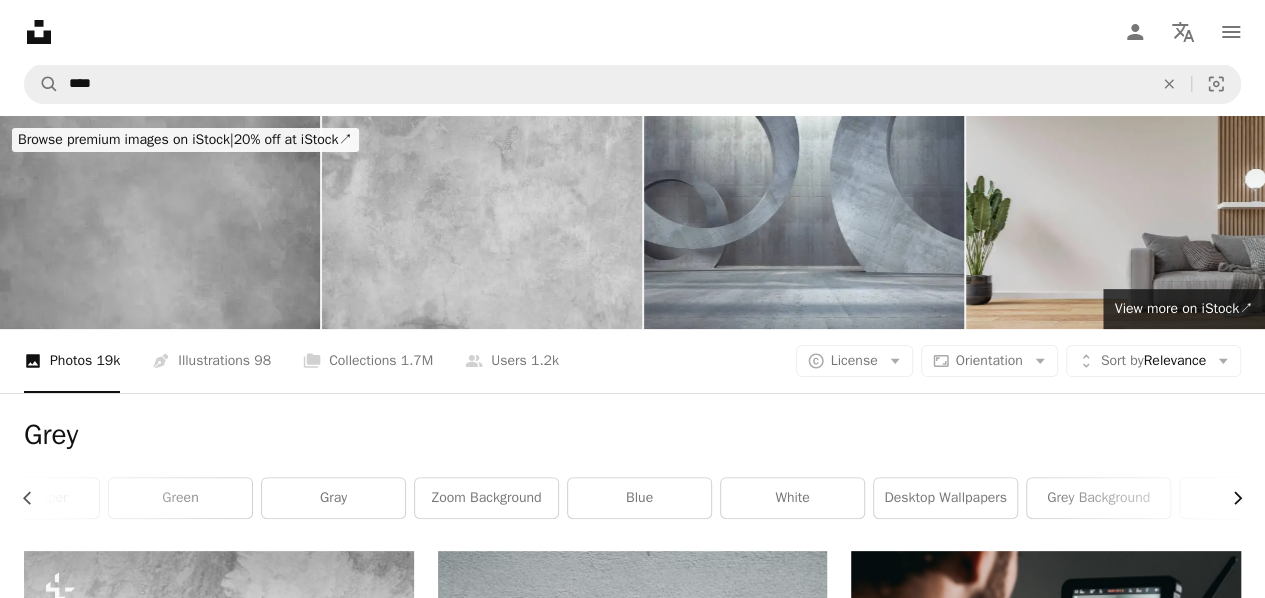 scroll, scrollTop: 0, scrollLeft: 600, axis: horizontal 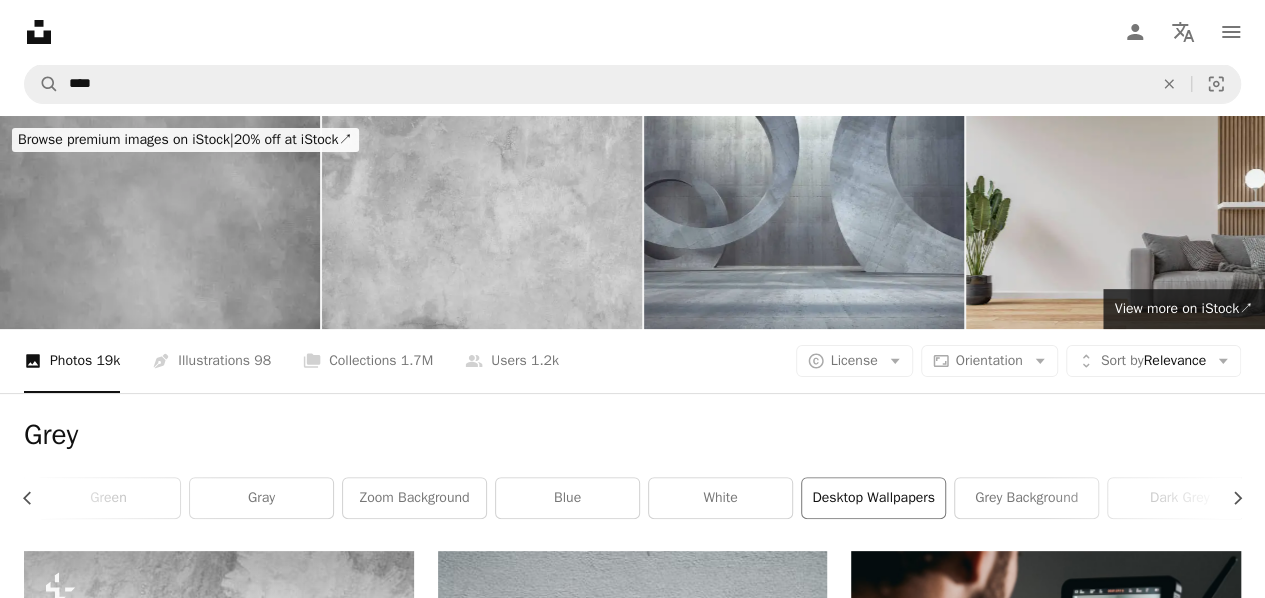 click on "desktop wallpapers" at bounding box center [873, 498] 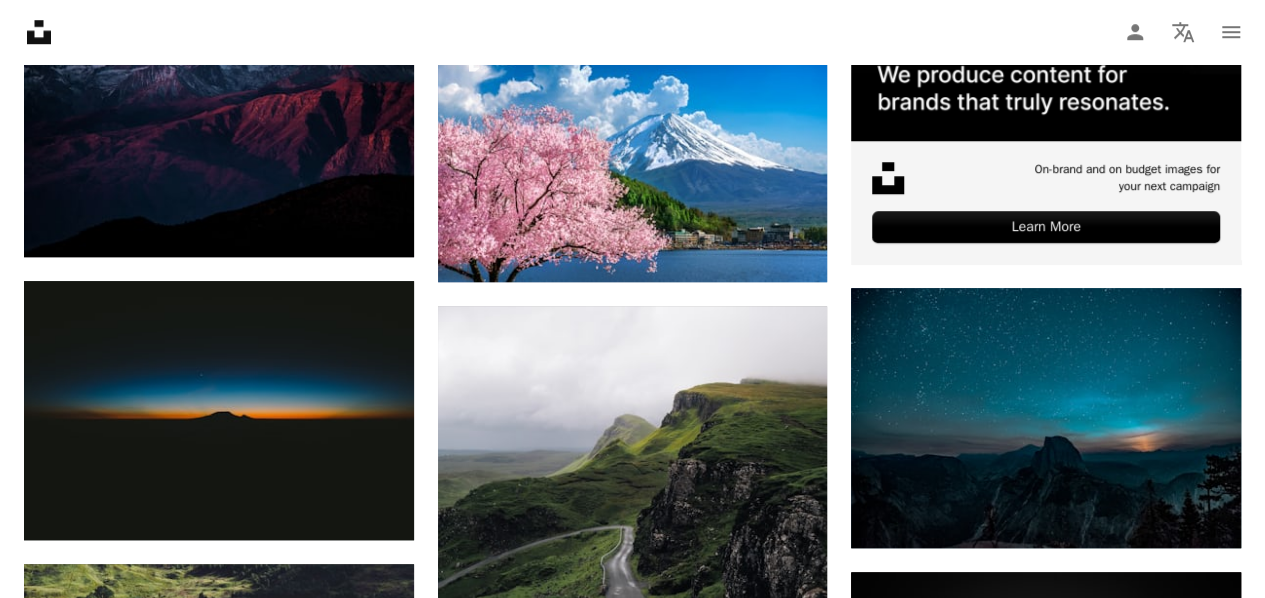 scroll, scrollTop: 700, scrollLeft: 0, axis: vertical 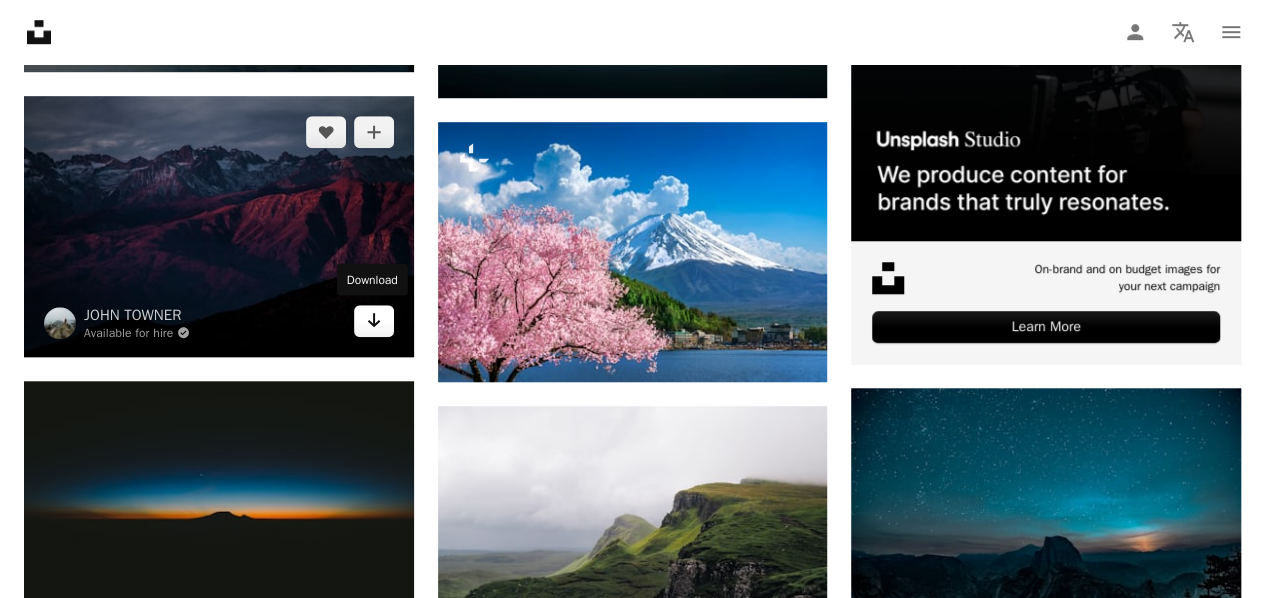 click on "Arrow pointing down" 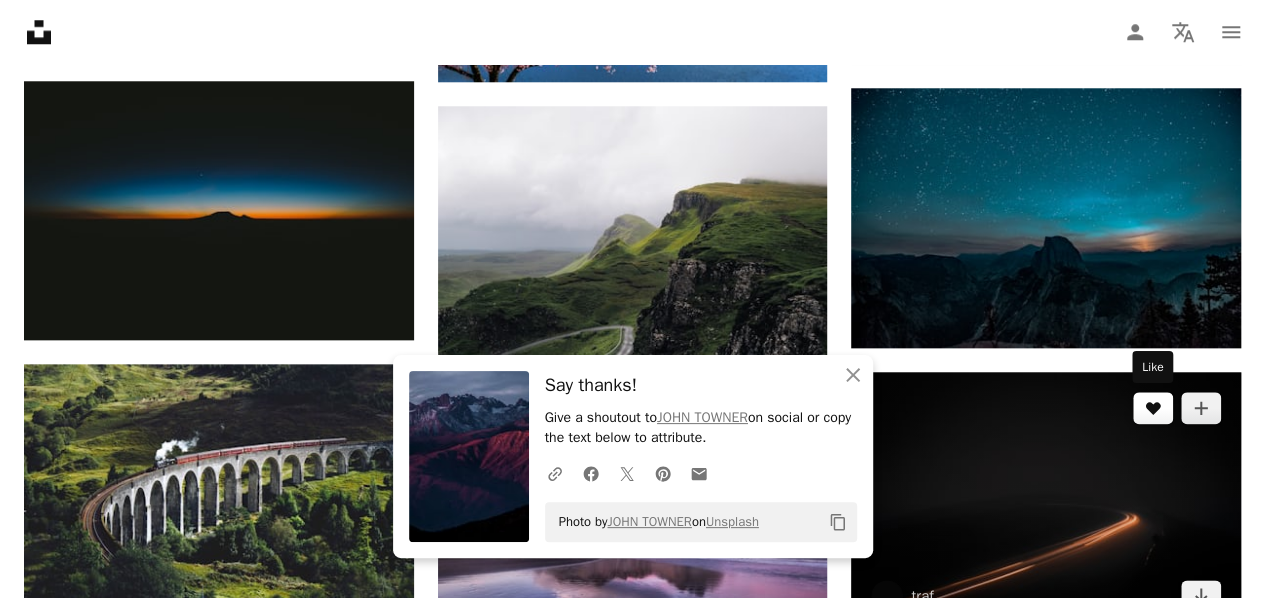 scroll, scrollTop: 900, scrollLeft: 0, axis: vertical 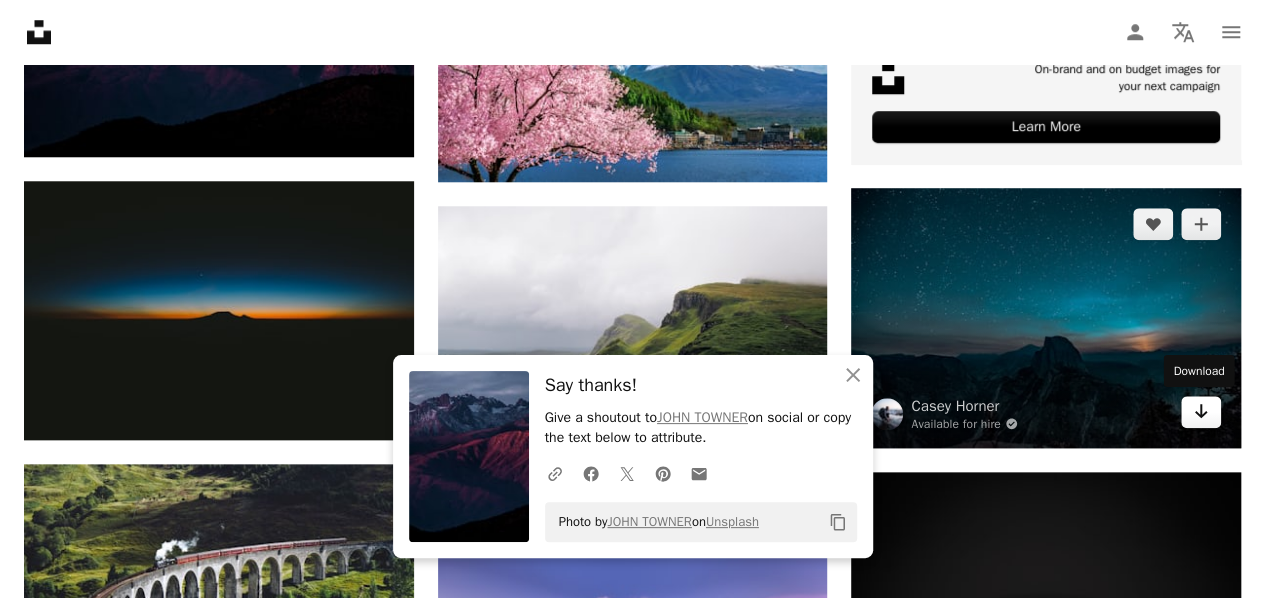 click on "Arrow pointing down" 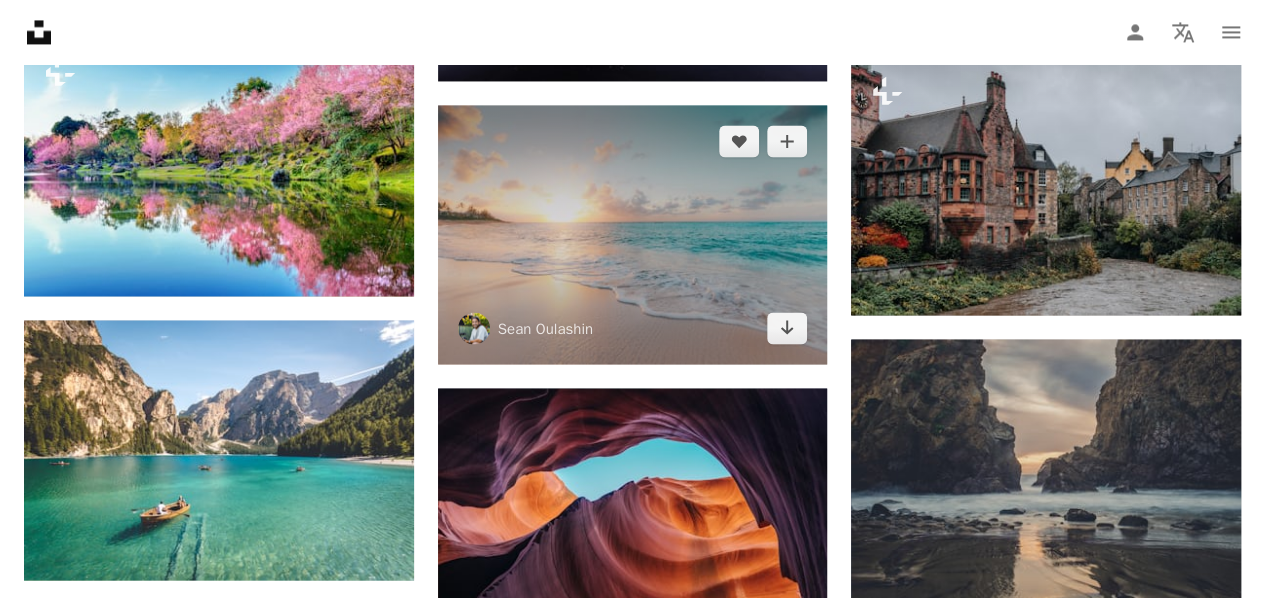 scroll, scrollTop: 1733, scrollLeft: 0, axis: vertical 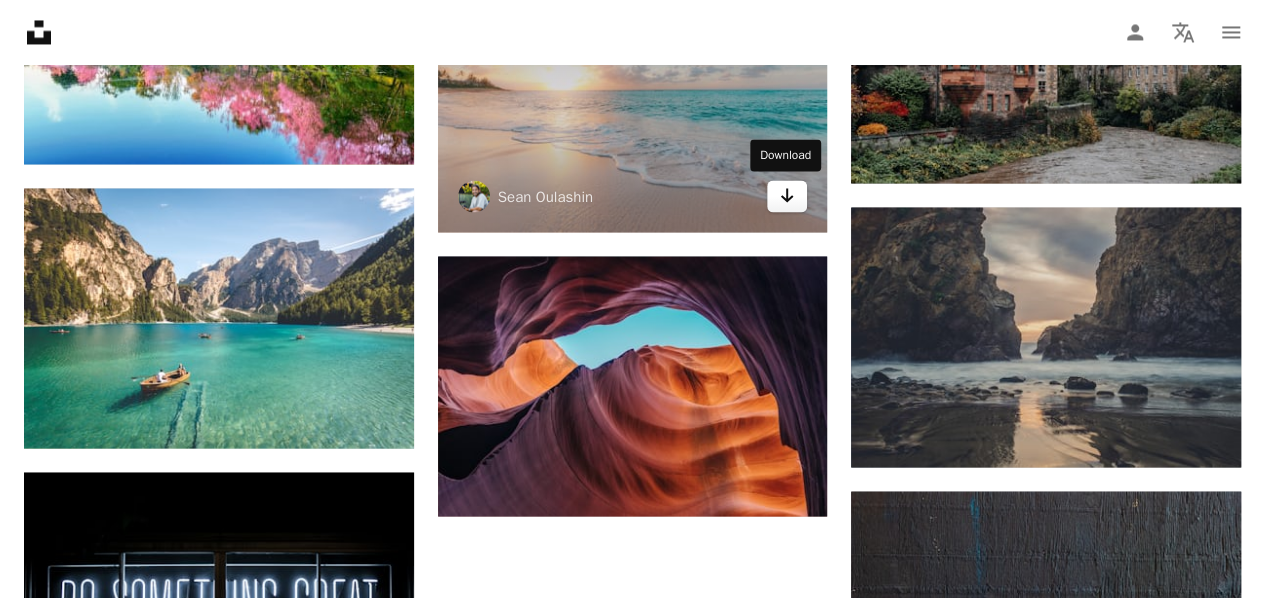 click on "Arrow pointing down" 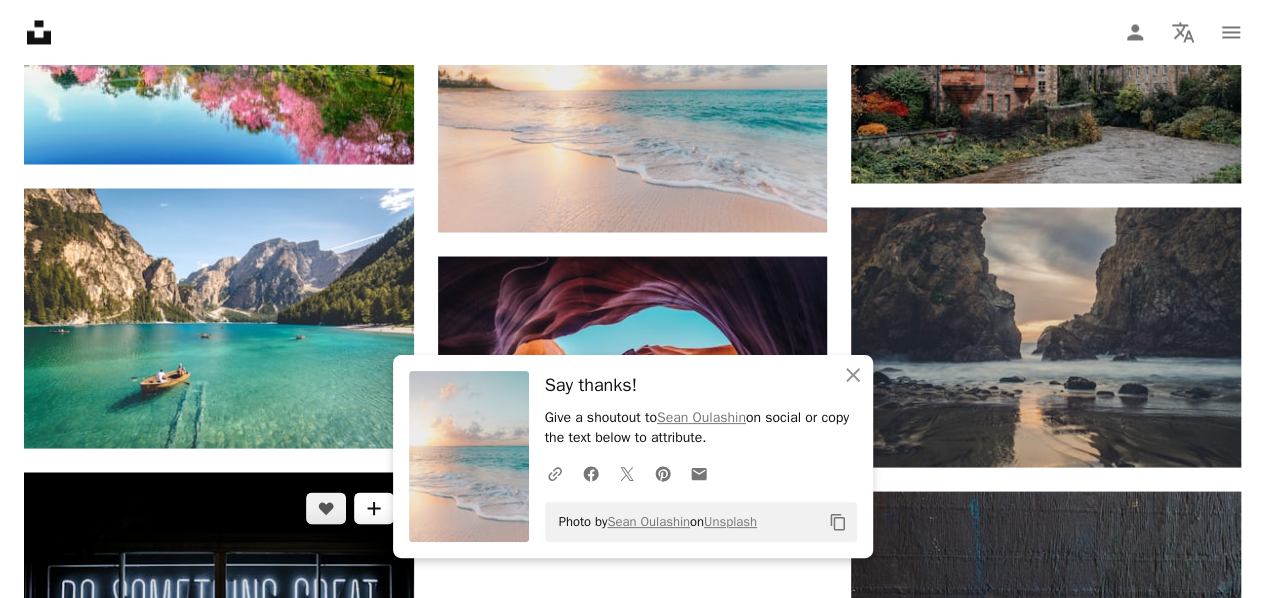 scroll, scrollTop: 1900, scrollLeft: 0, axis: vertical 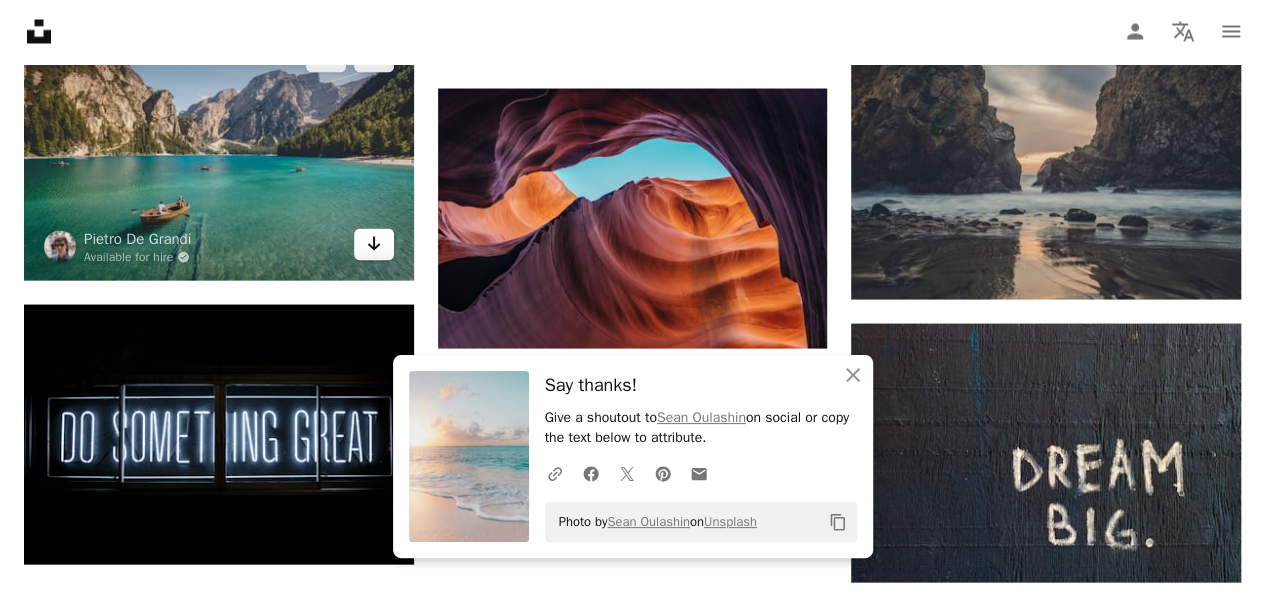 click 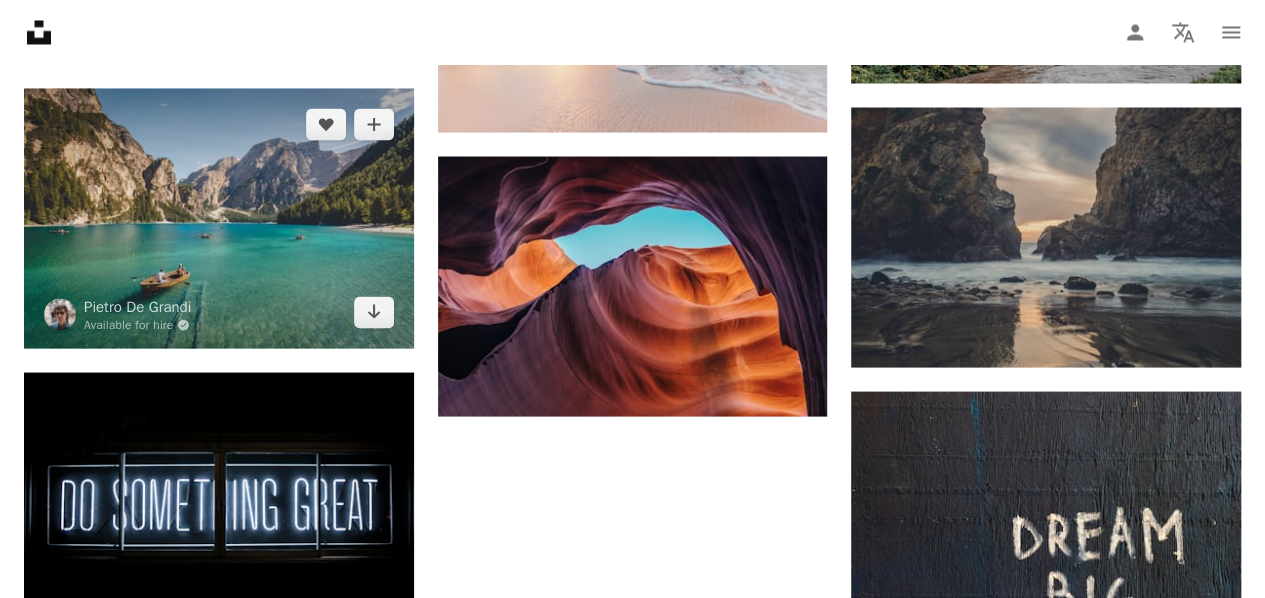 scroll, scrollTop: 1800, scrollLeft: 0, axis: vertical 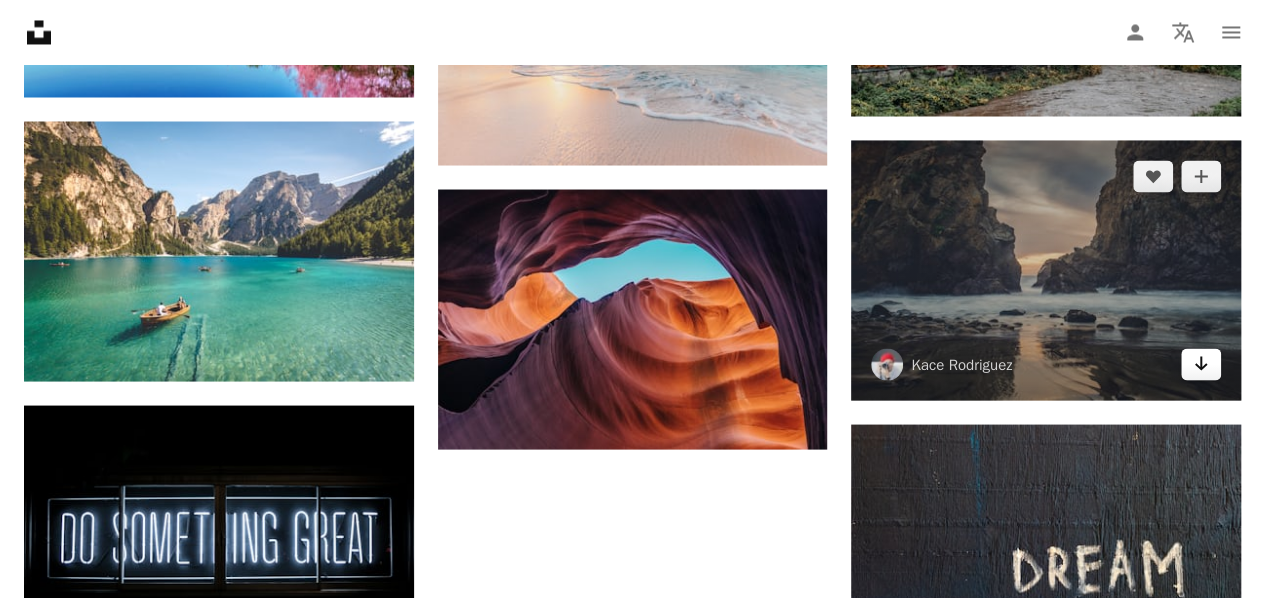click on "Arrow pointing down" 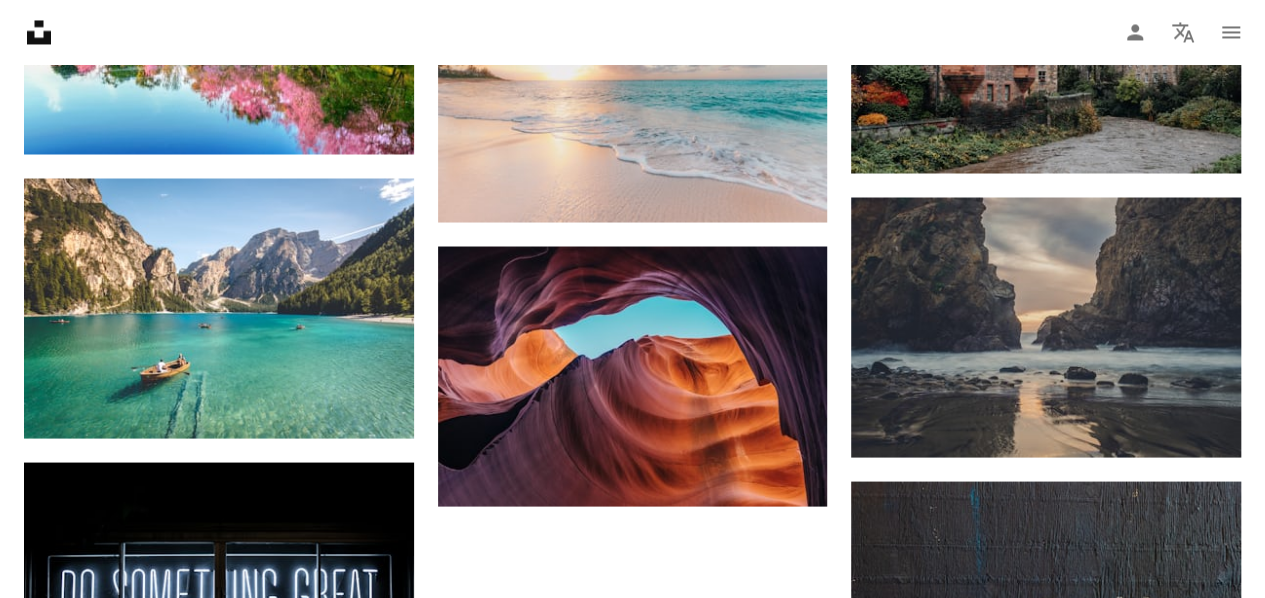 scroll, scrollTop: 1742, scrollLeft: 0, axis: vertical 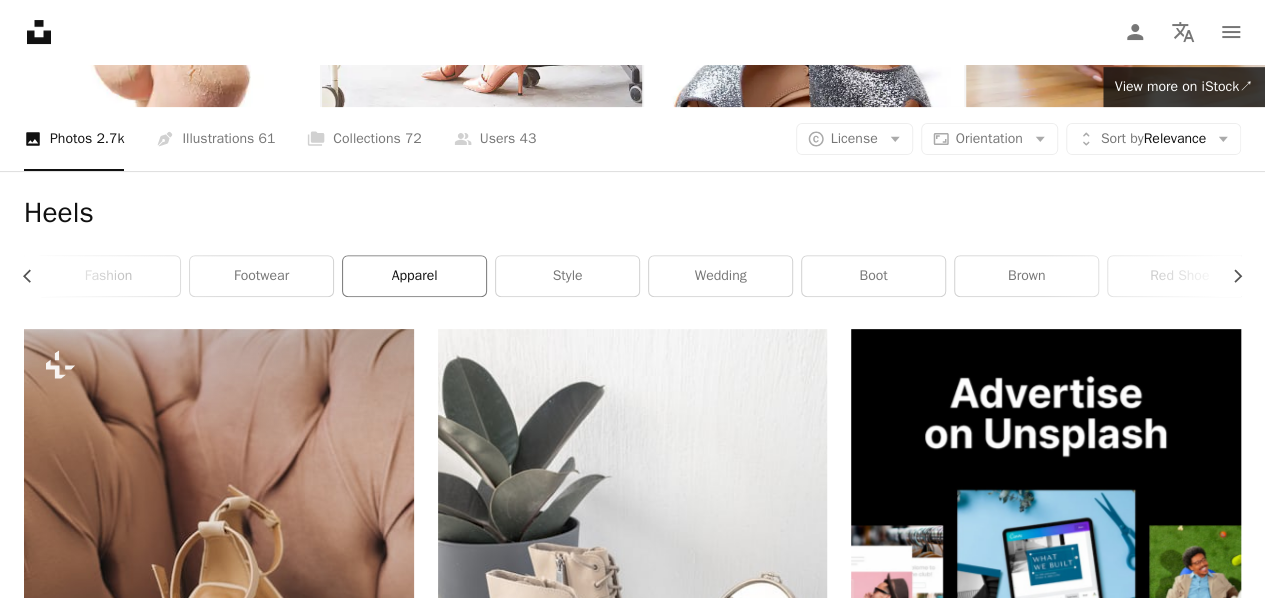 click on "apparel" at bounding box center (414, 276) 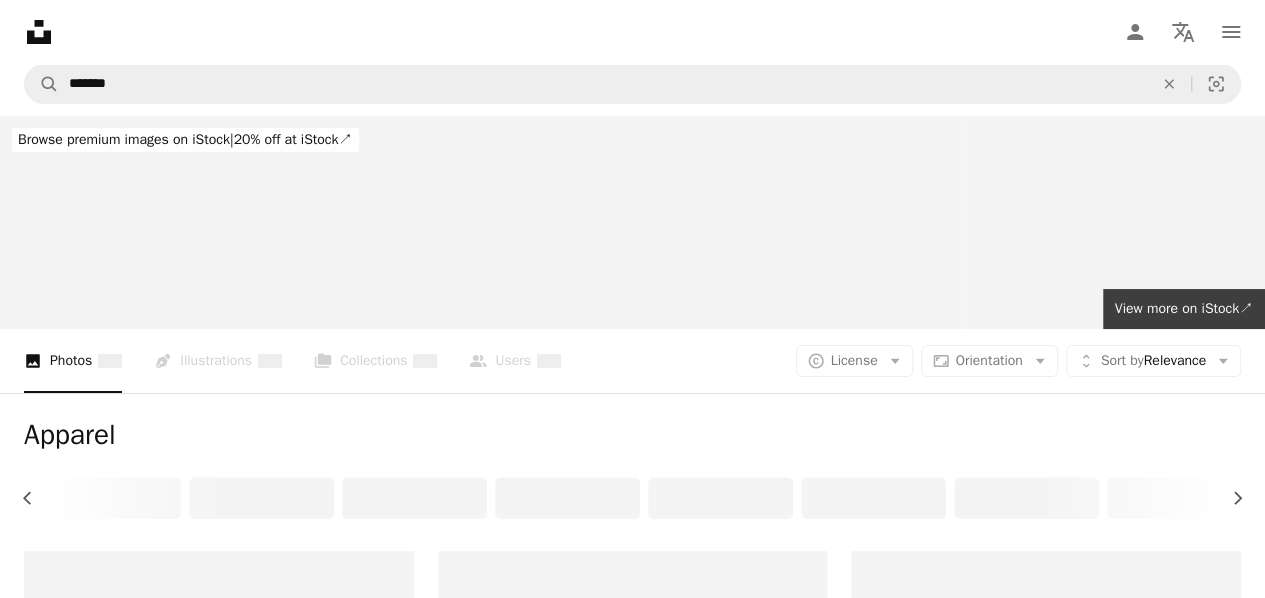 scroll, scrollTop: 0, scrollLeft: 305, axis: horizontal 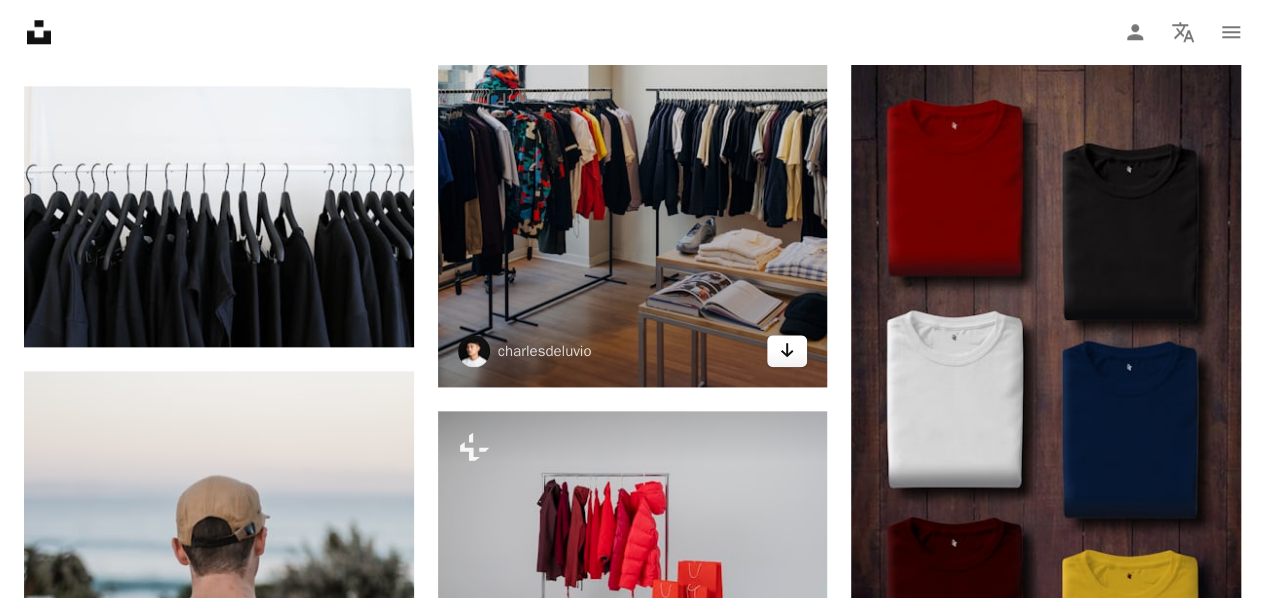 click on "Arrow pointing down" 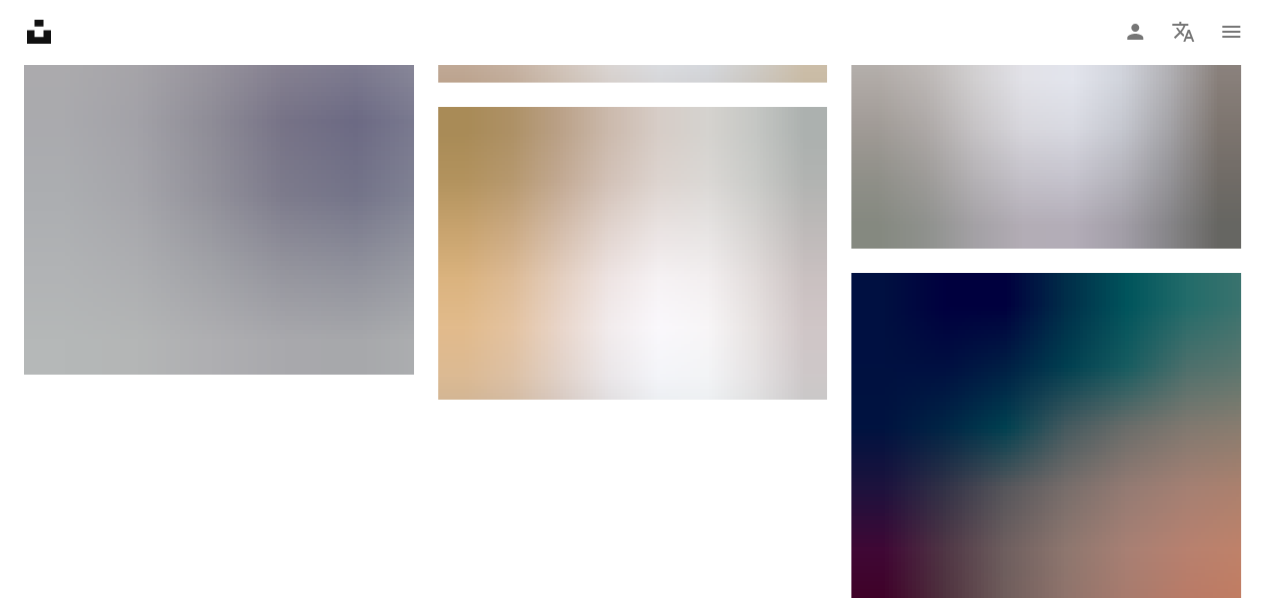 scroll, scrollTop: 2833, scrollLeft: 0, axis: vertical 